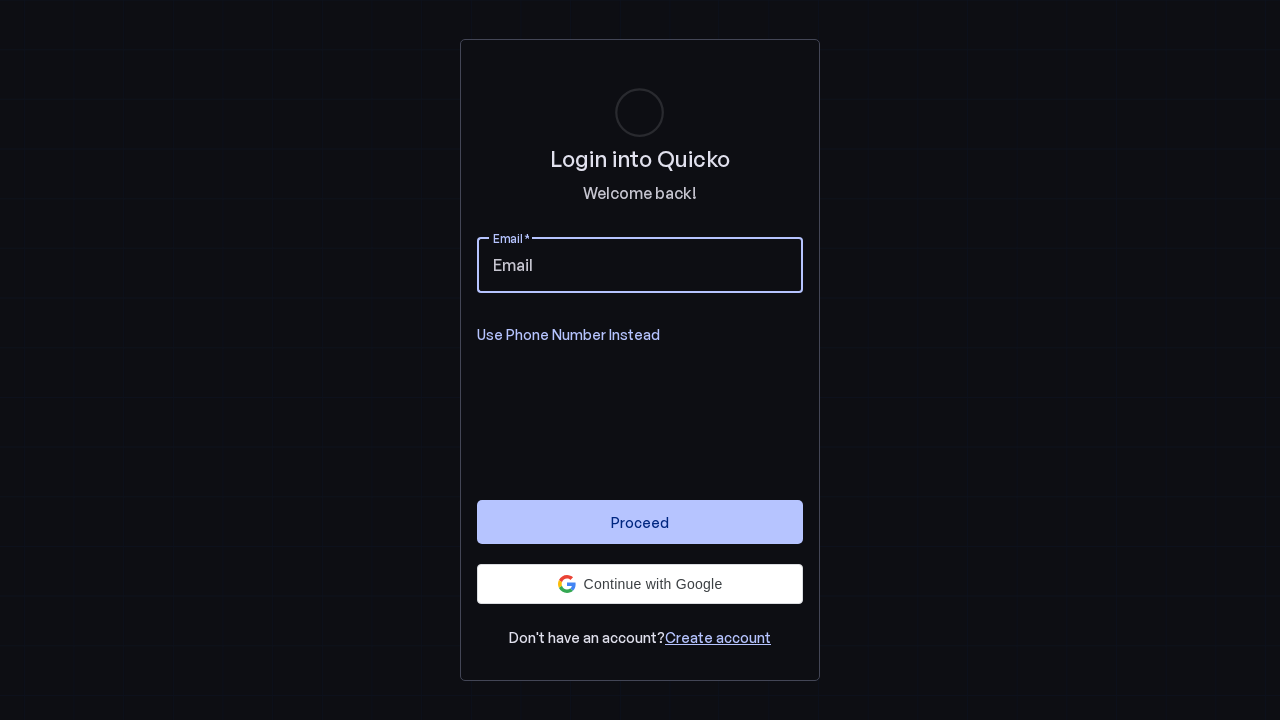scroll, scrollTop: 0, scrollLeft: 0, axis: both 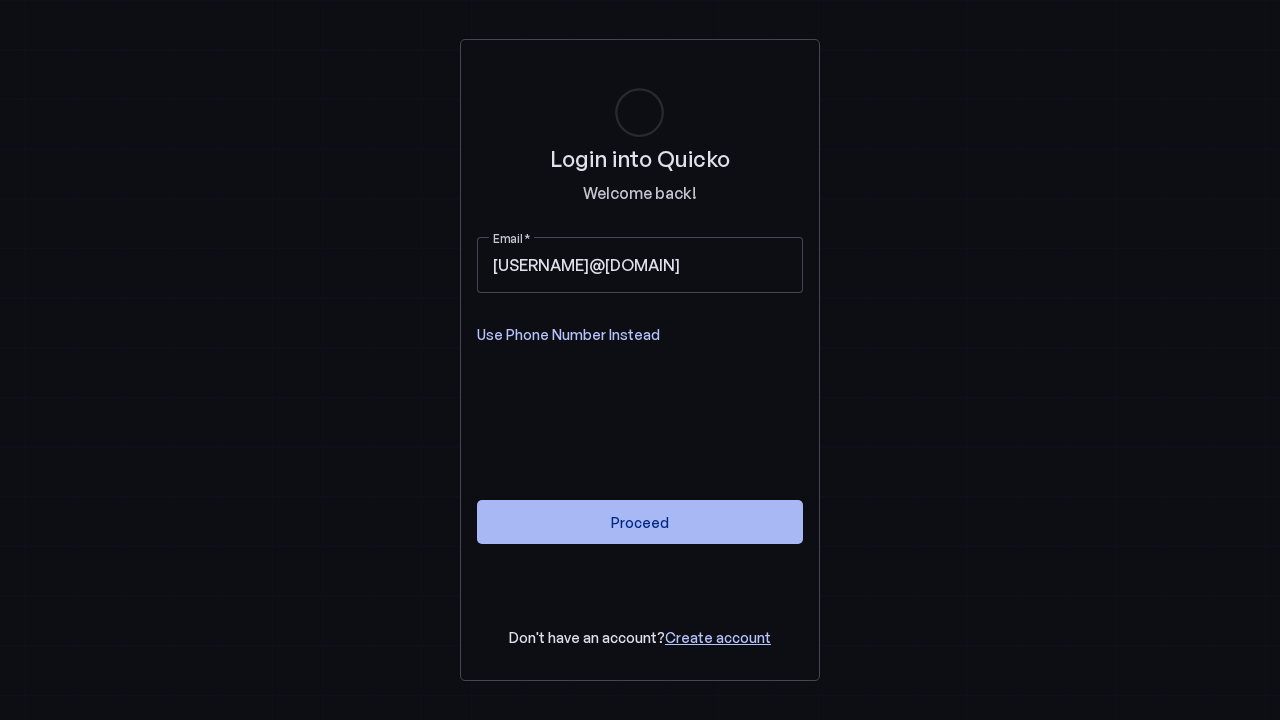 click on "Proceed" at bounding box center (640, 522) 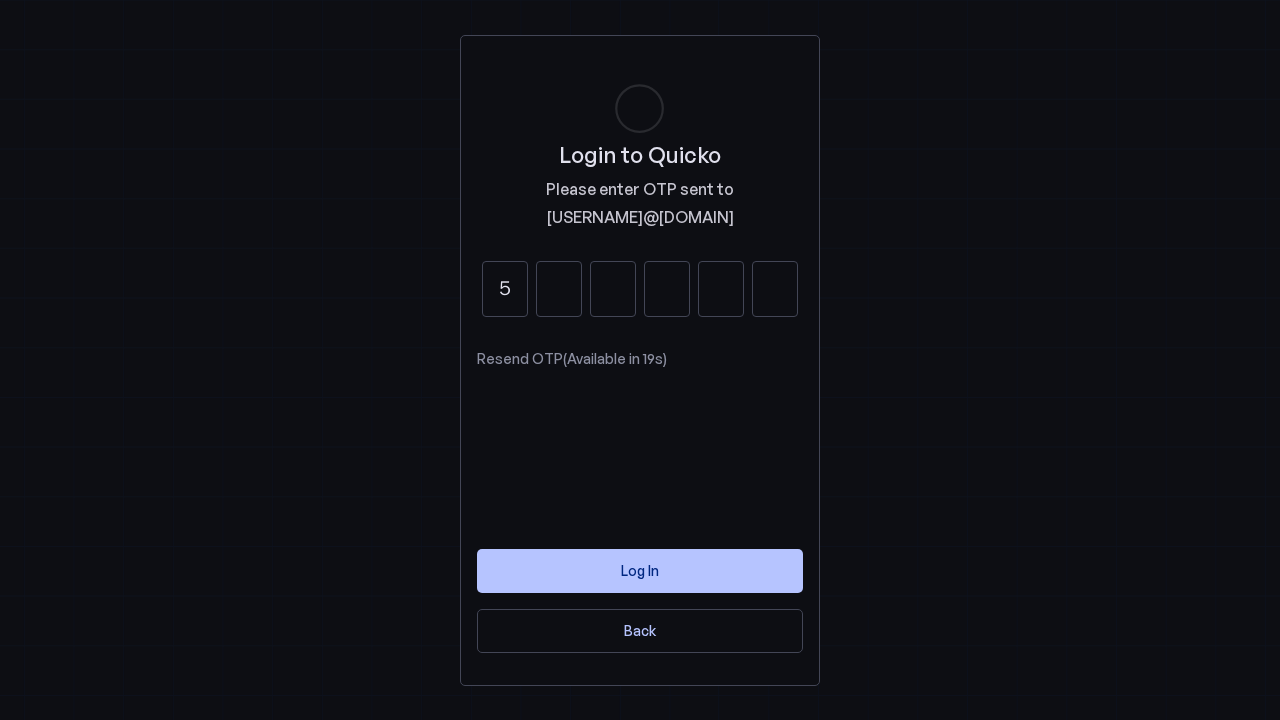 type on "5" 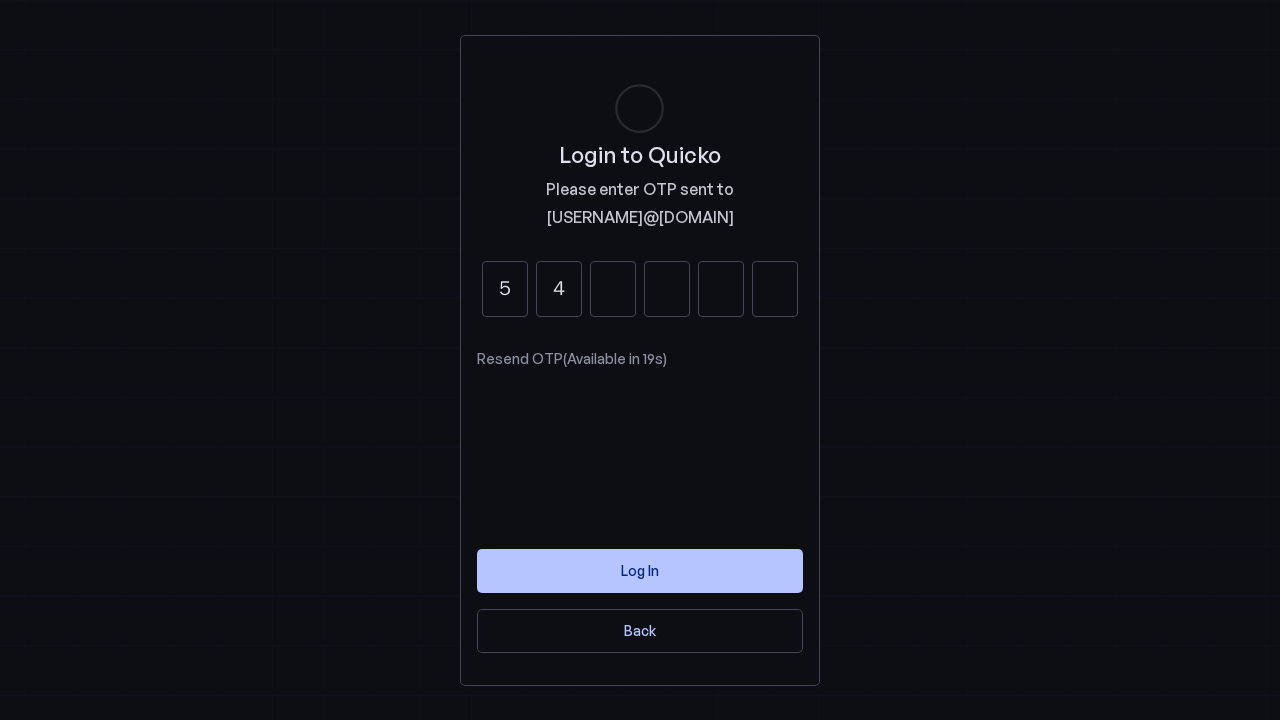 type on "4" 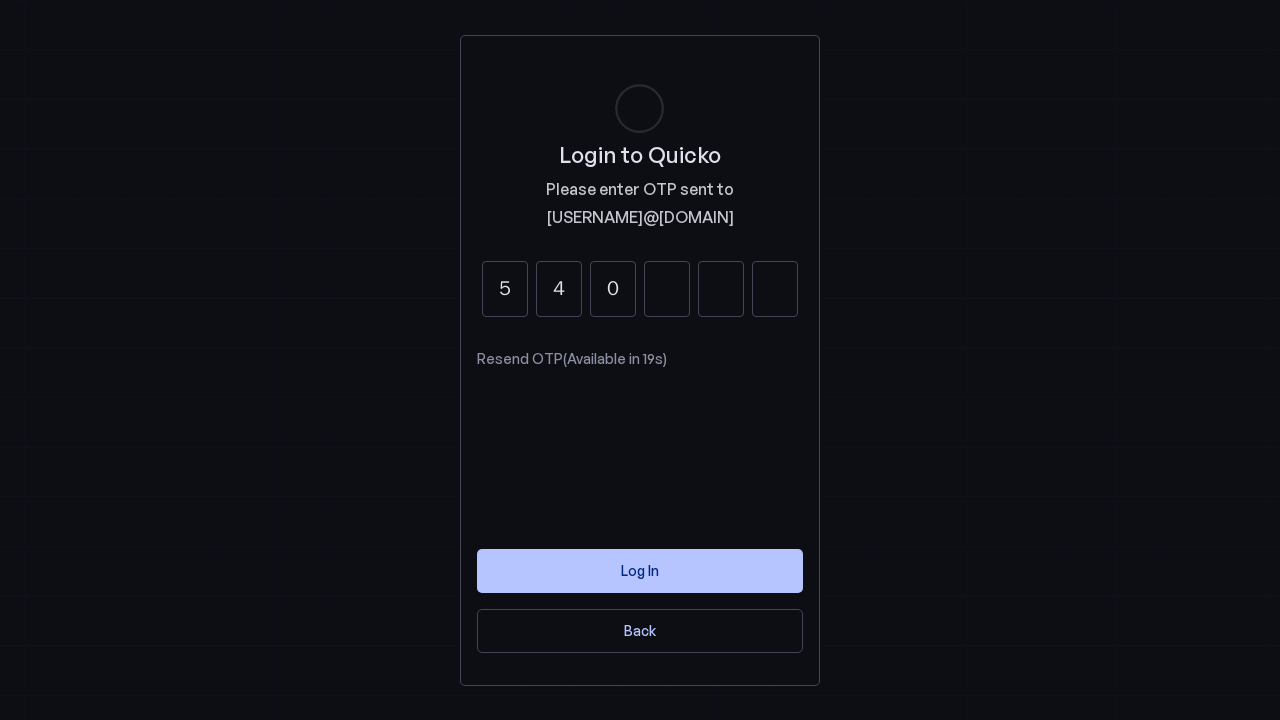 type on "0" 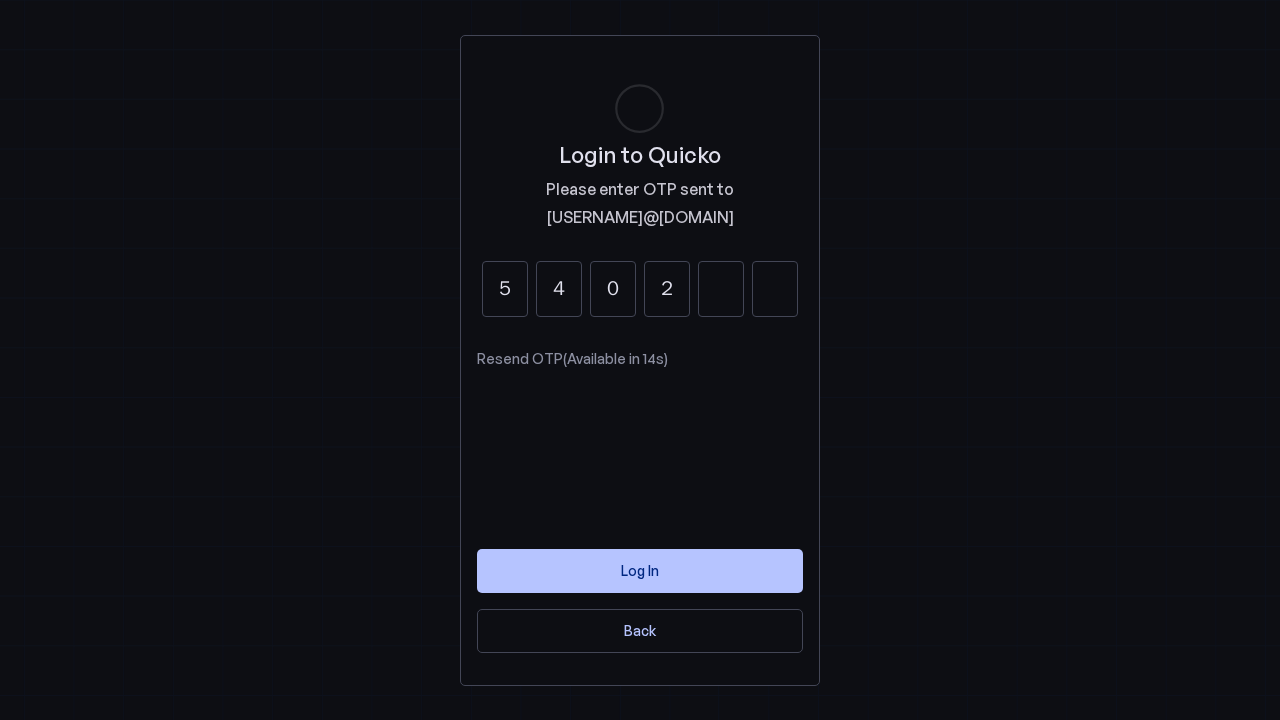 type on "2" 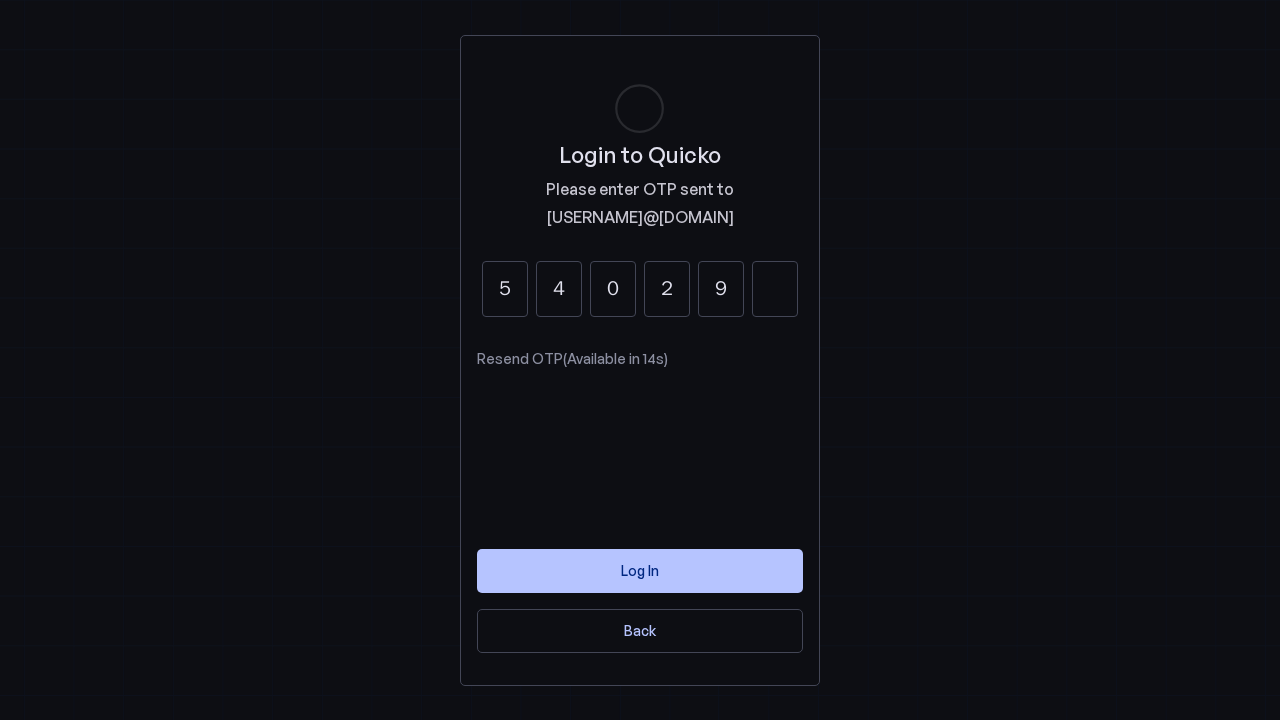 type on "9" 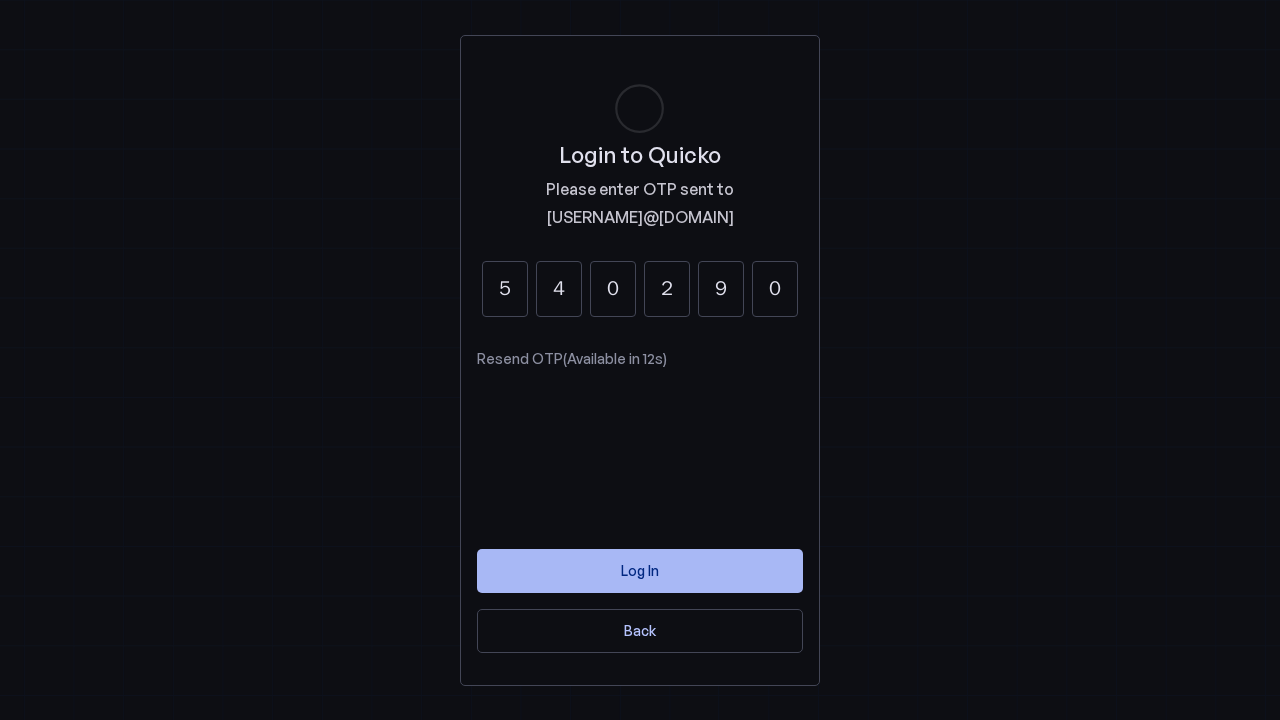 type on "0" 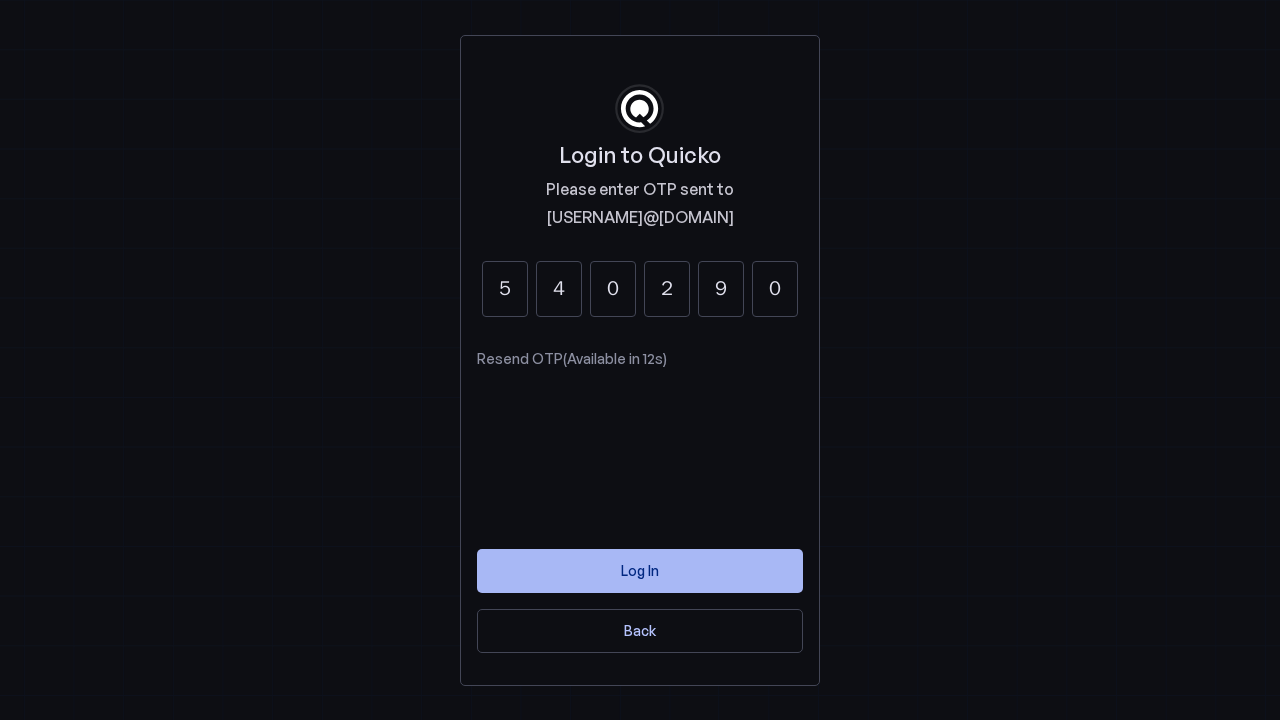 click at bounding box center [640, 571] 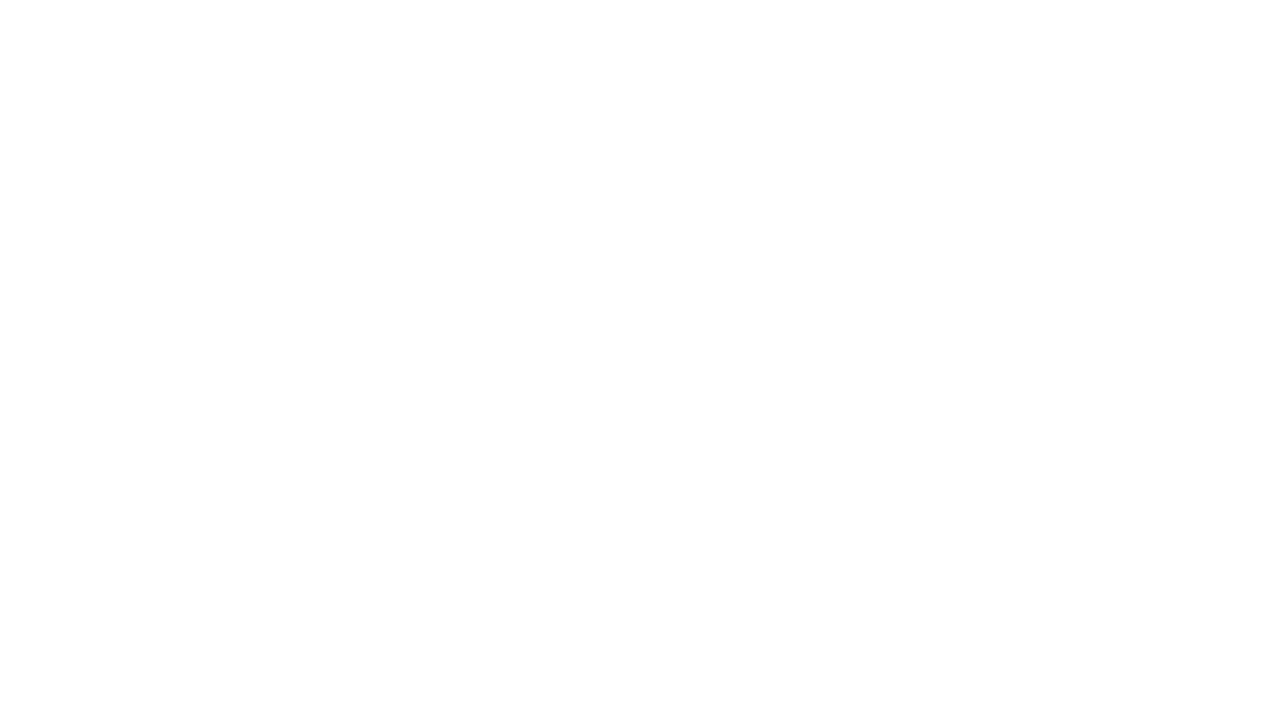 scroll, scrollTop: 0, scrollLeft: 0, axis: both 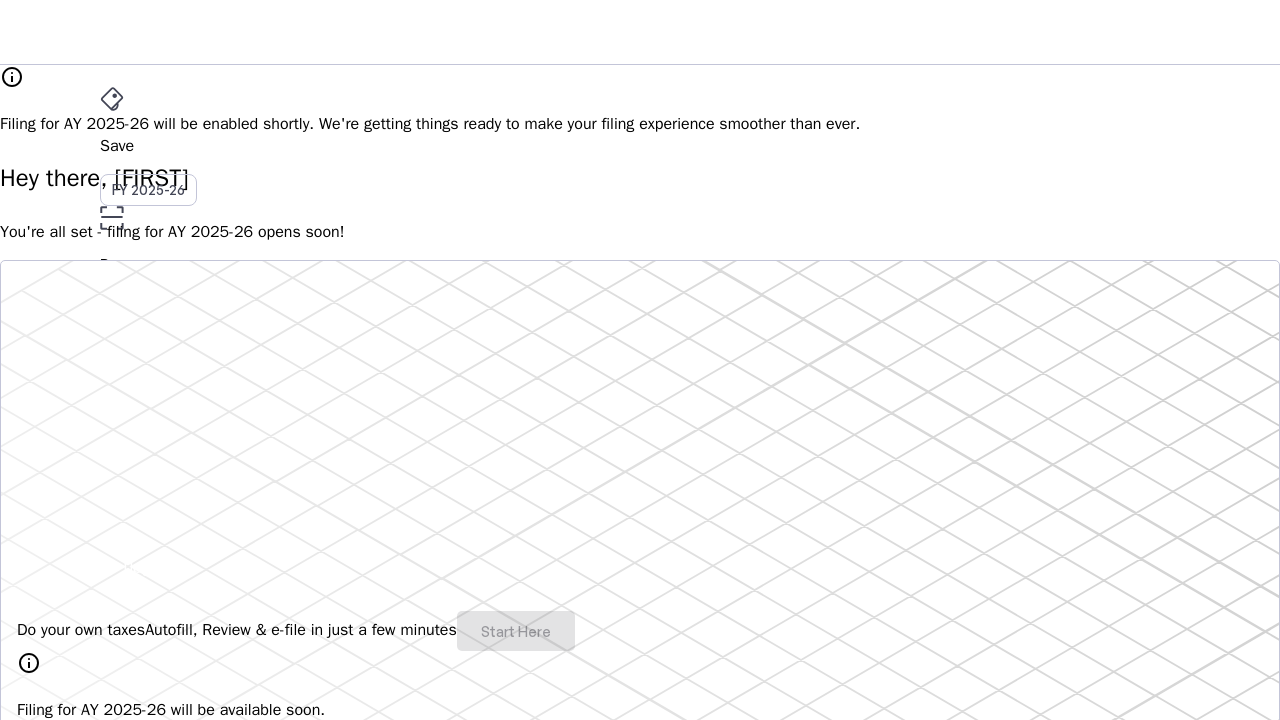 click on "File" at bounding box center (640, 352) 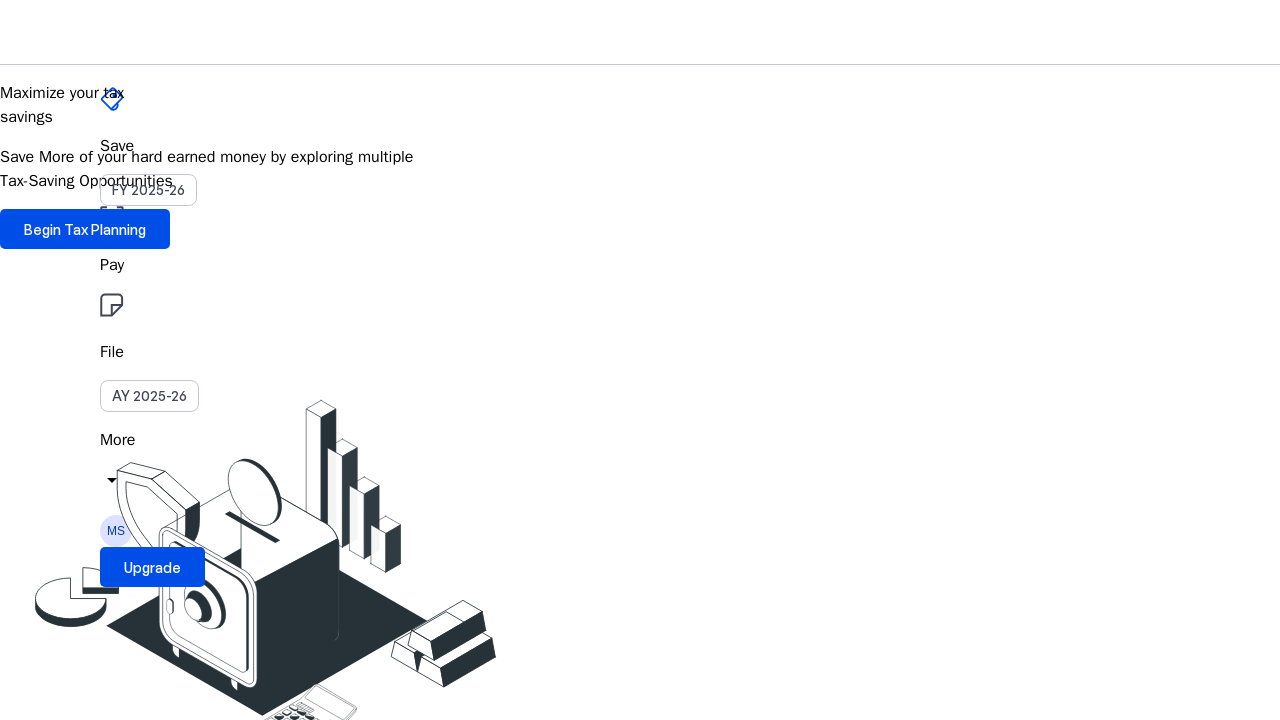 scroll, scrollTop: 0, scrollLeft: 0, axis: both 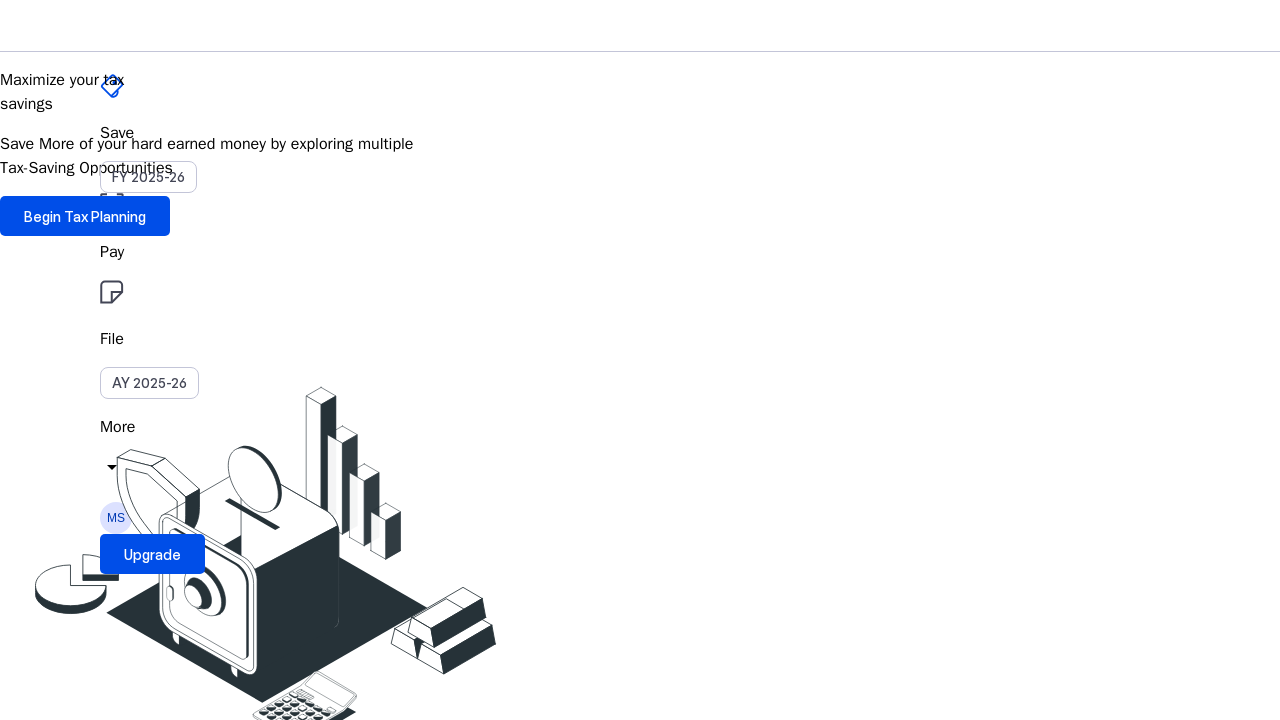 click on "Tax Documents" at bounding box center (140, 3686) 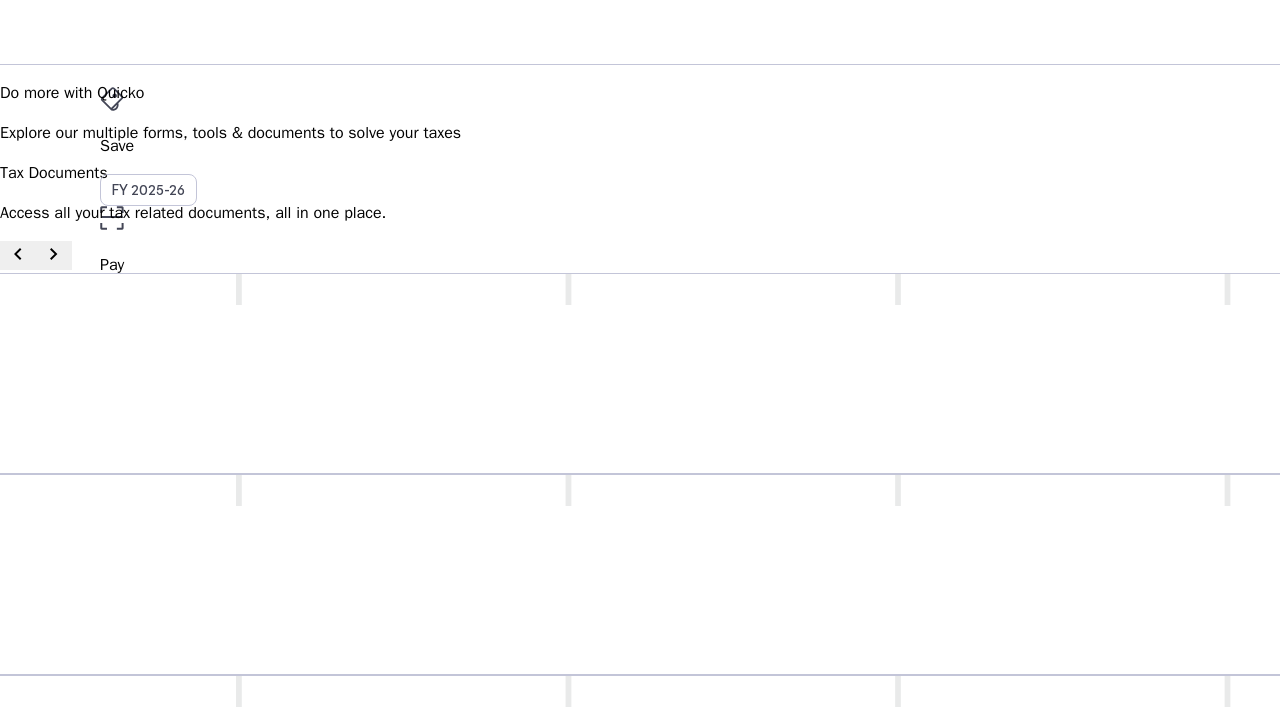 scroll, scrollTop: 0, scrollLeft: 0, axis: both 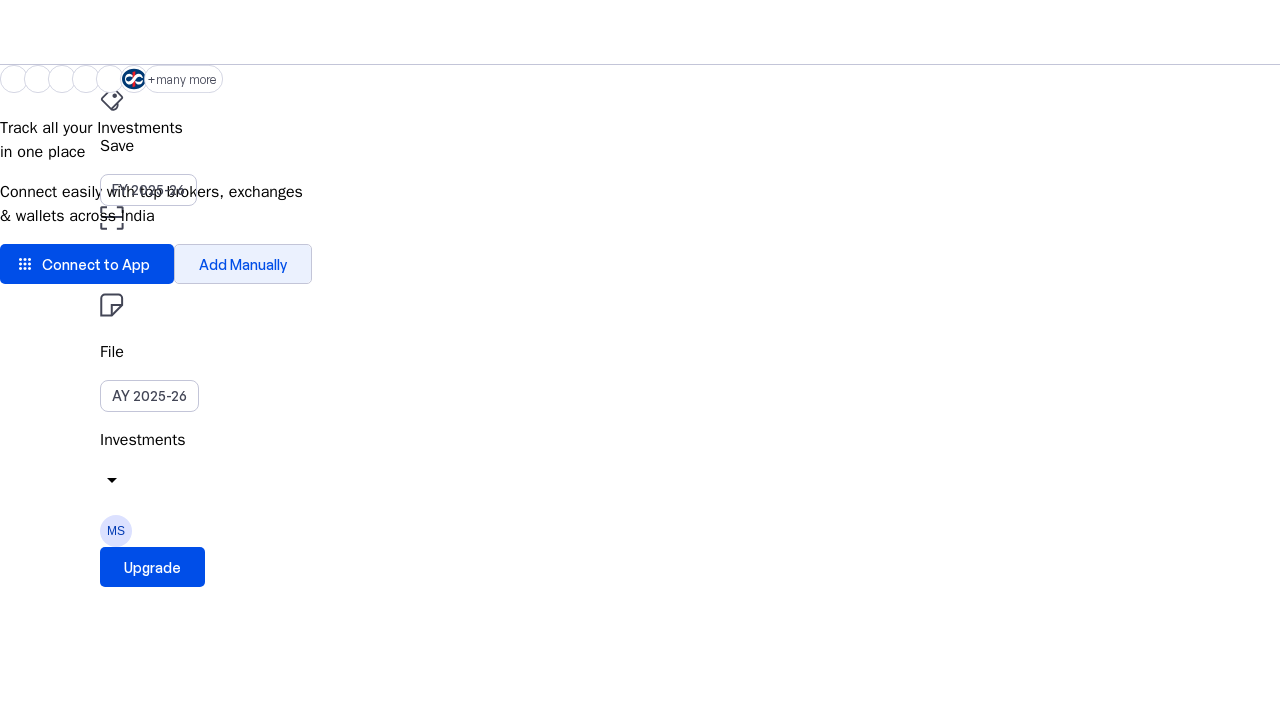 click on "Add Manually" at bounding box center [243, 264] 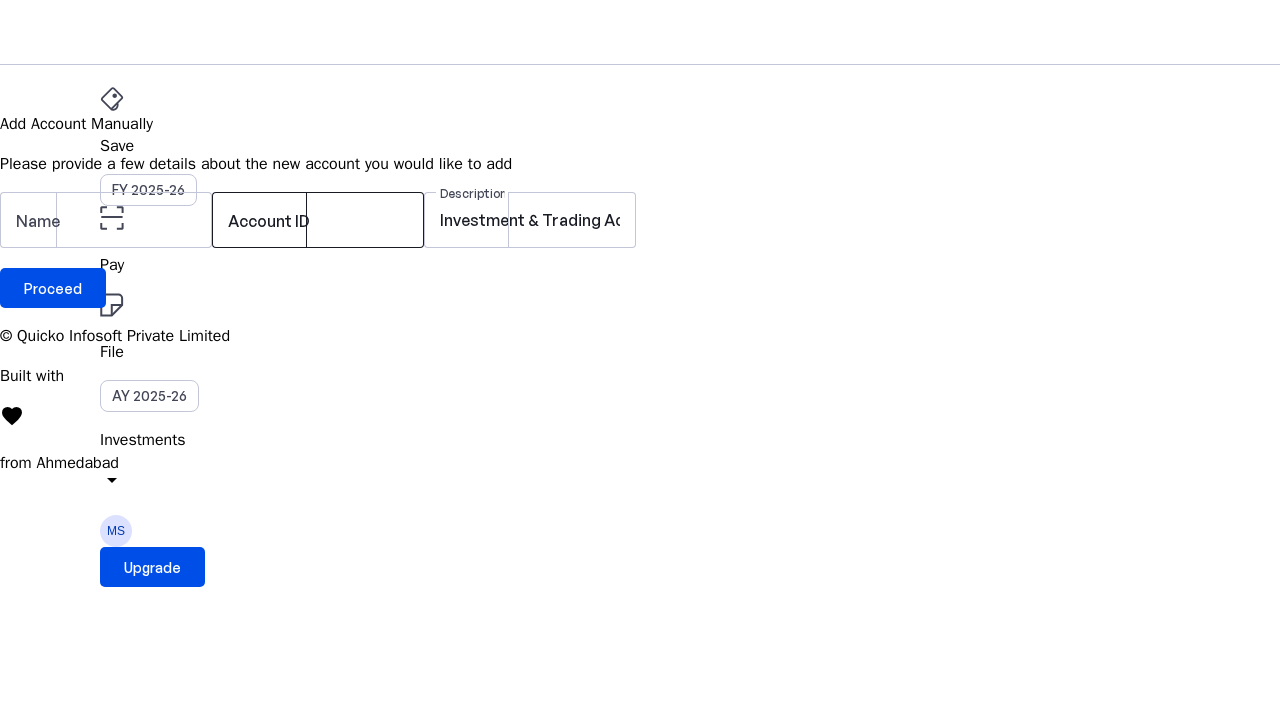 click on "Account ID" at bounding box center (269, 221) 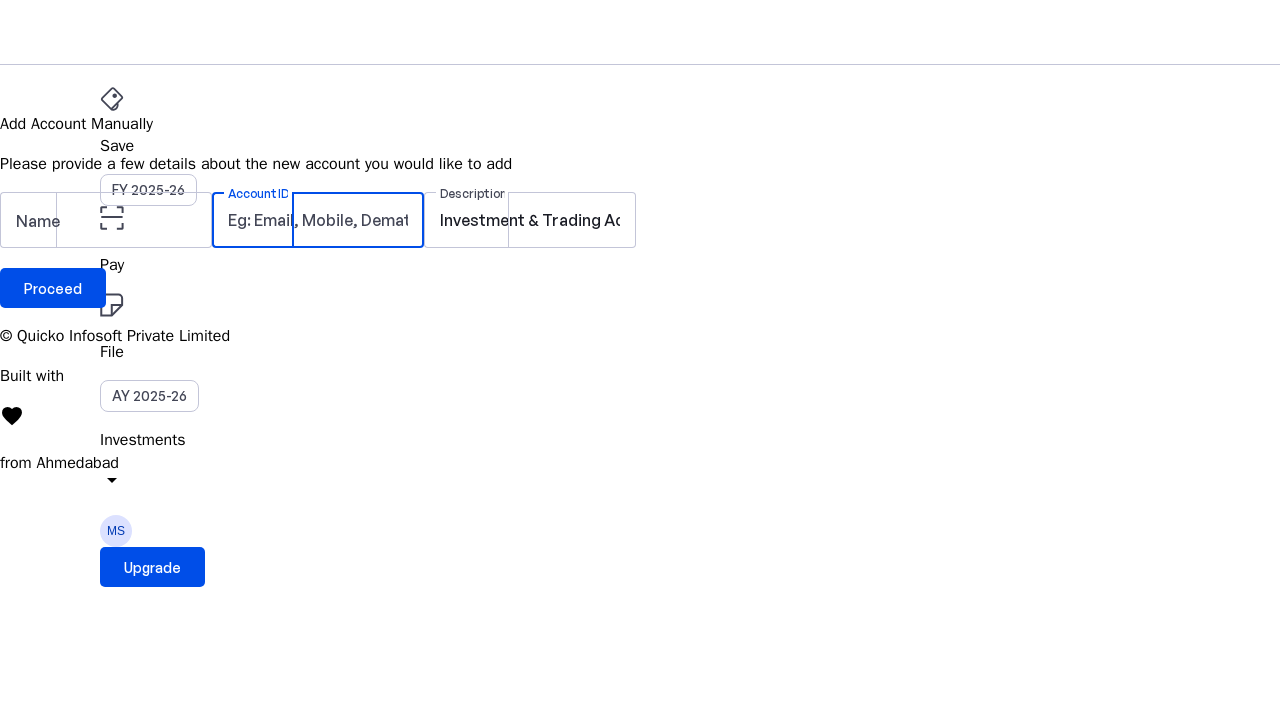 click at bounding box center [12, 77] 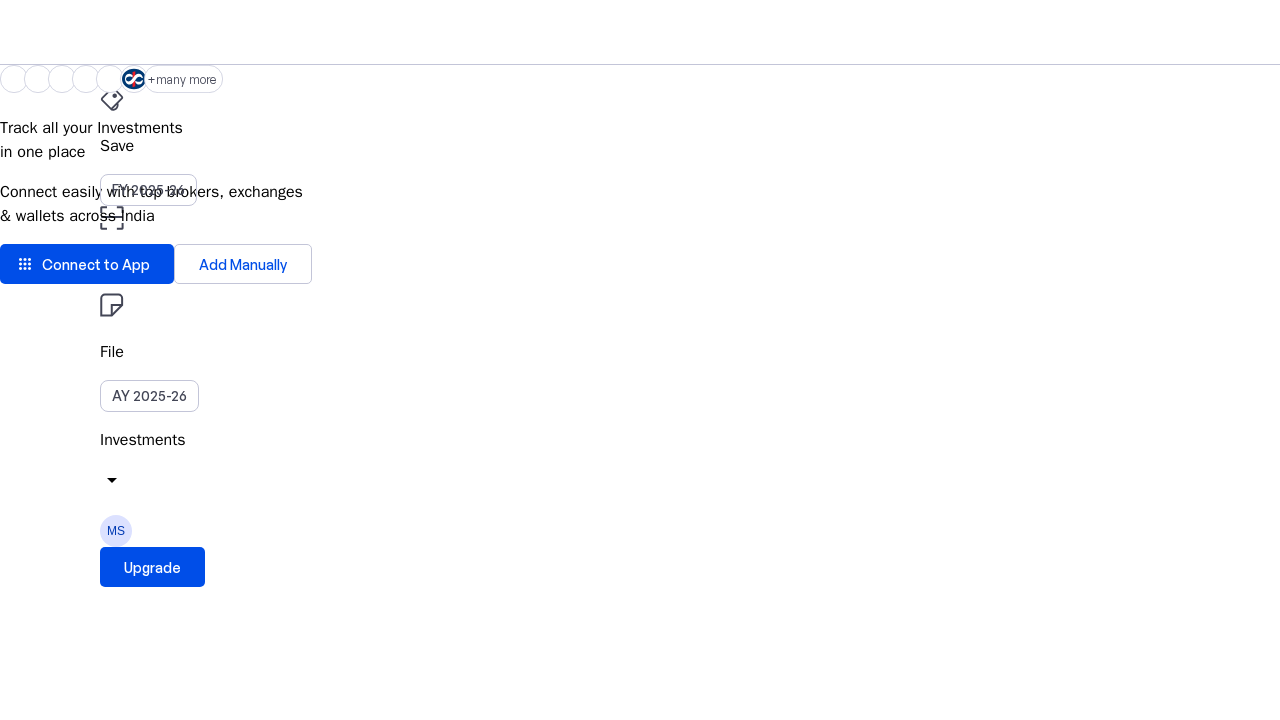scroll, scrollTop: 0, scrollLeft: 0, axis: both 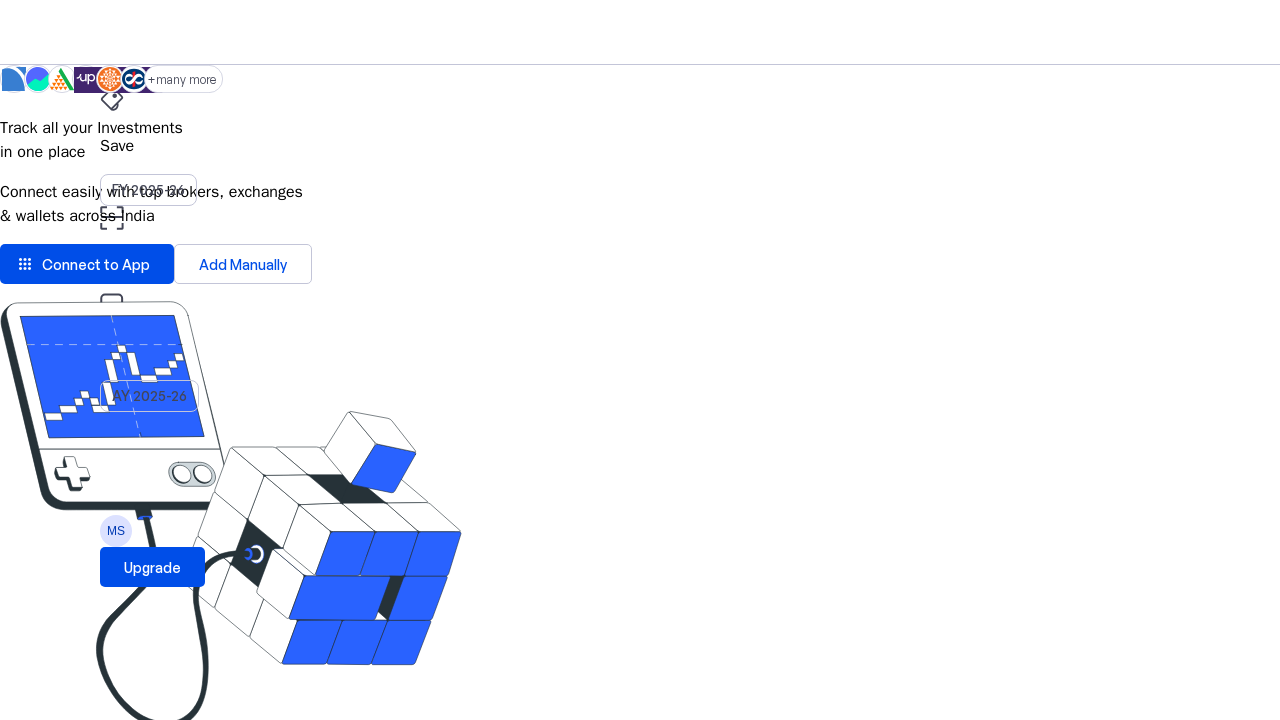 click on "MS   MANISH SHAW  MZKPS9845J" at bounding box center [140, 2321] 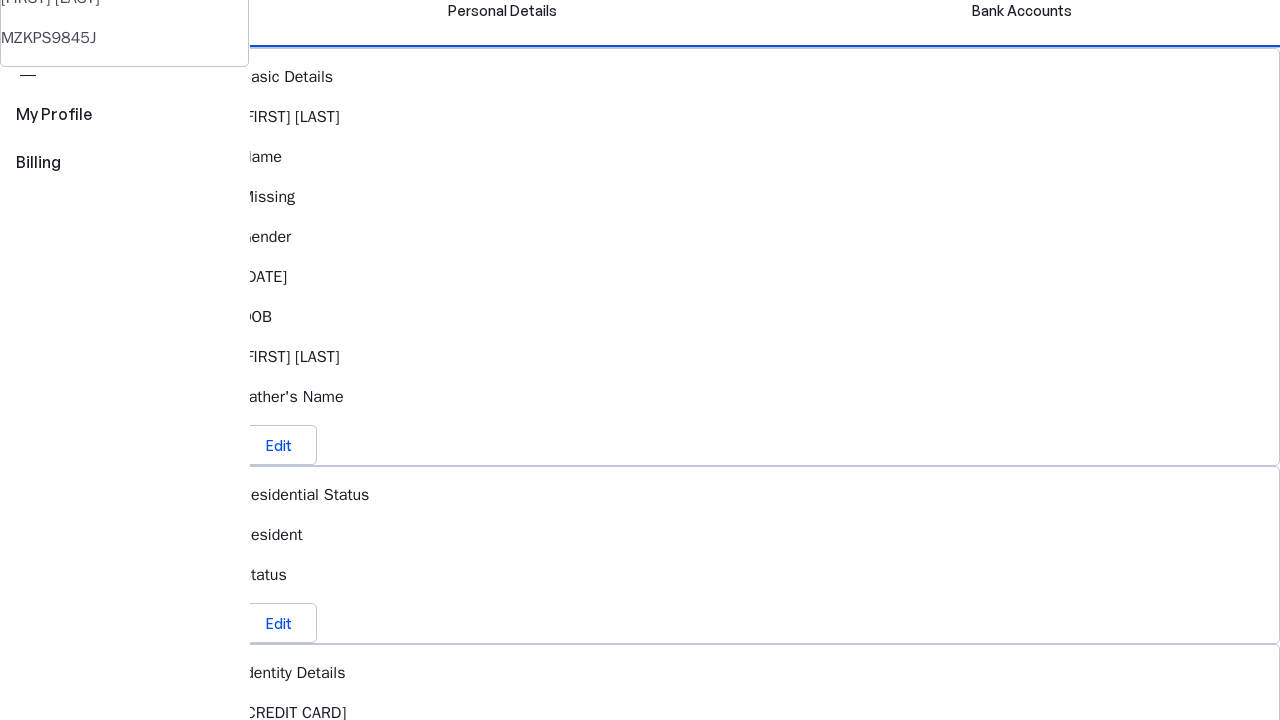 scroll, scrollTop: 186, scrollLeft: 0, axis: vertical 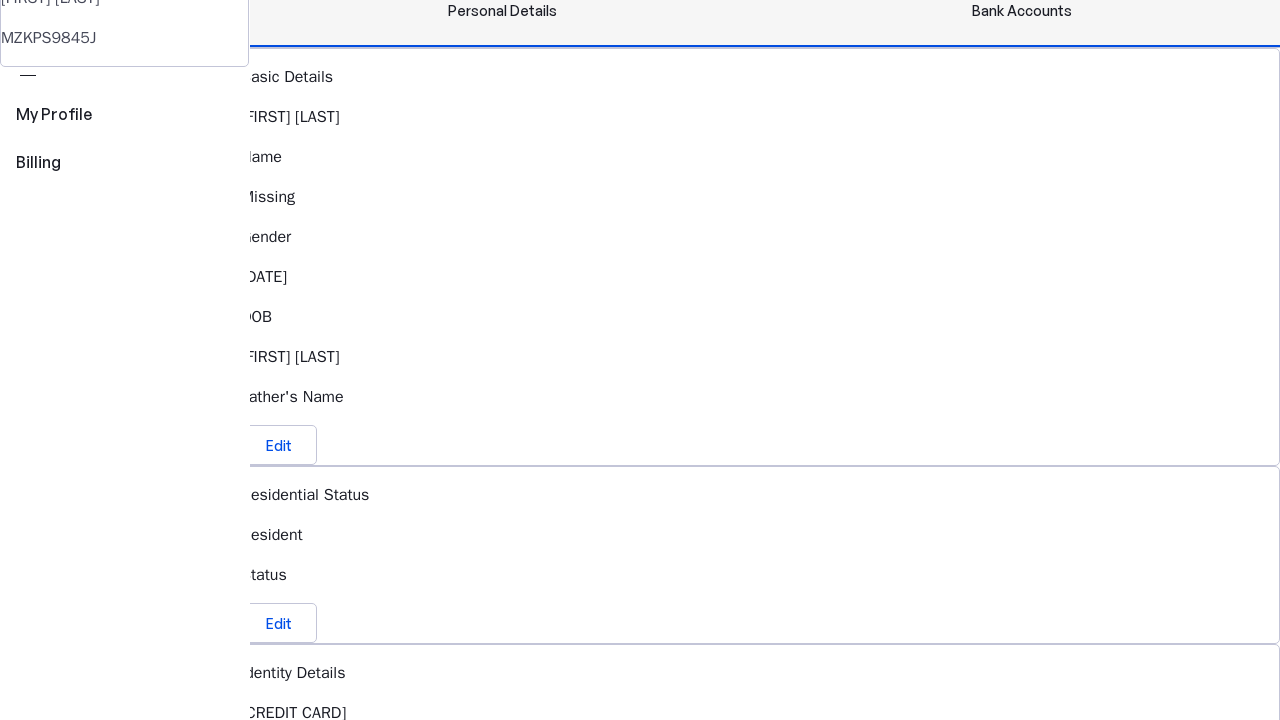 click on "Bank Accounts" at bounding box center (1022, 11) 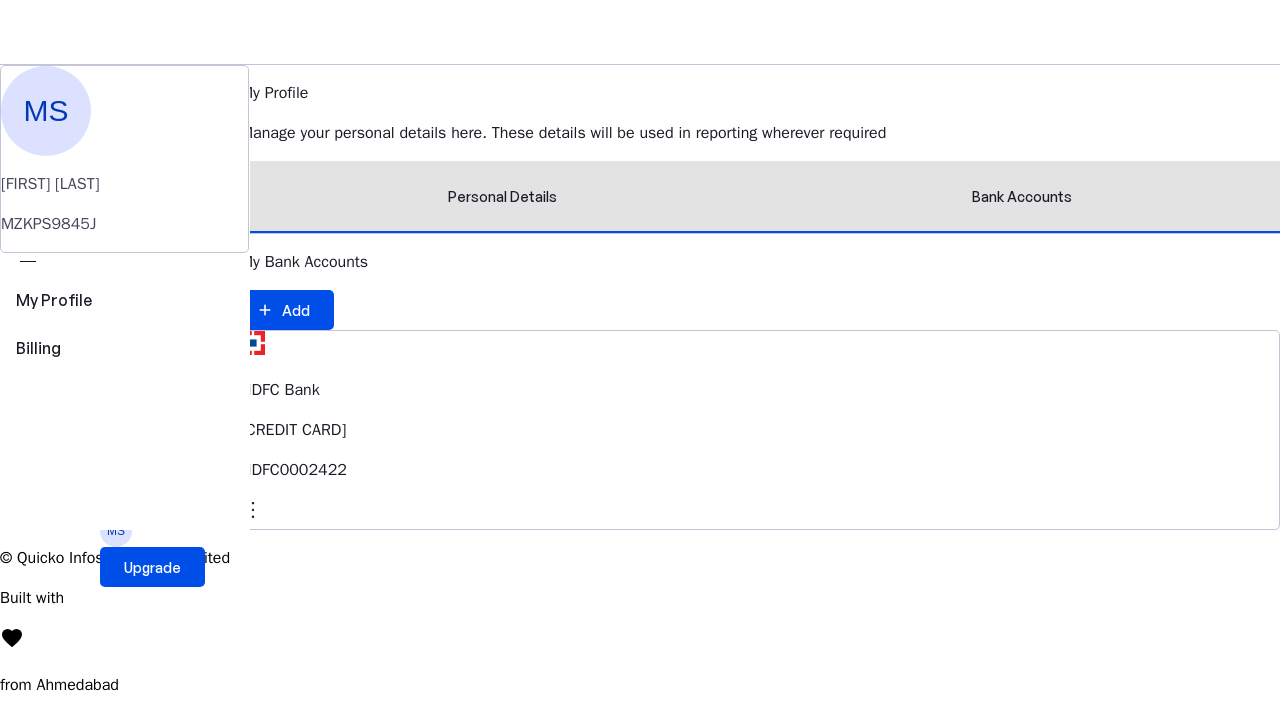 scroll, scrollTop: 53, scrollLeft: 0, axis: vertical 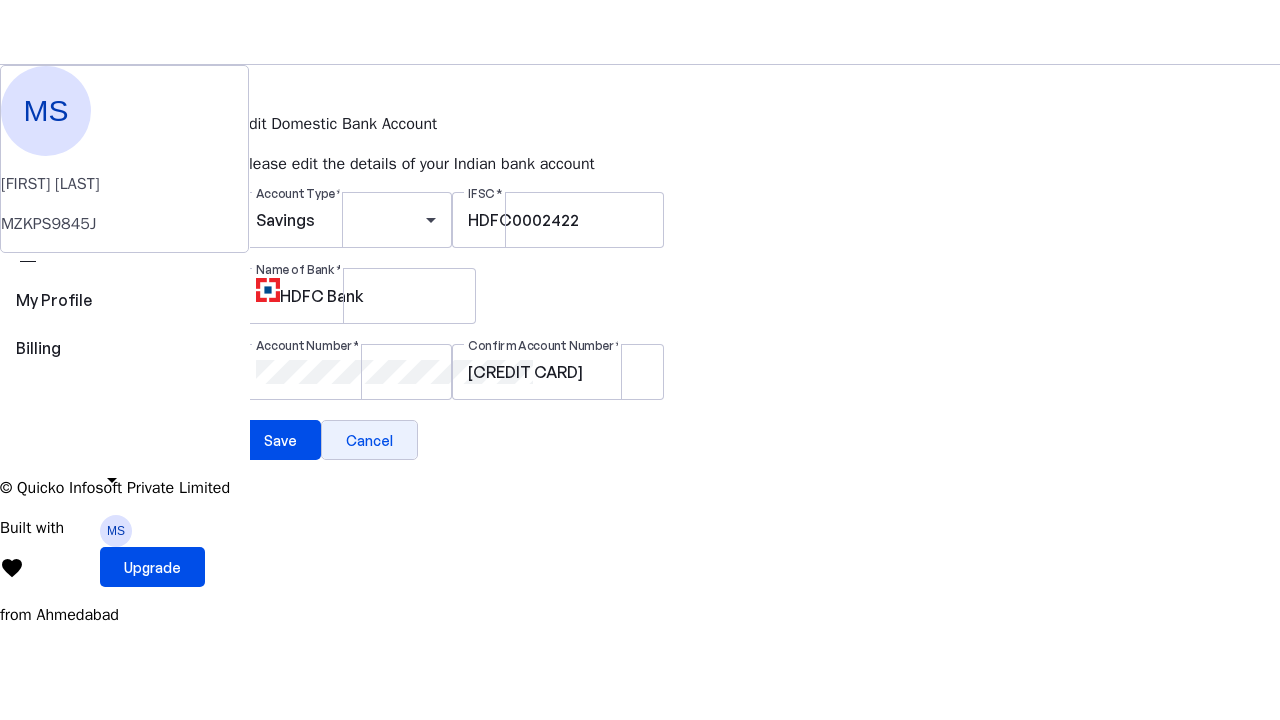 click at bounding box center [369, 440] 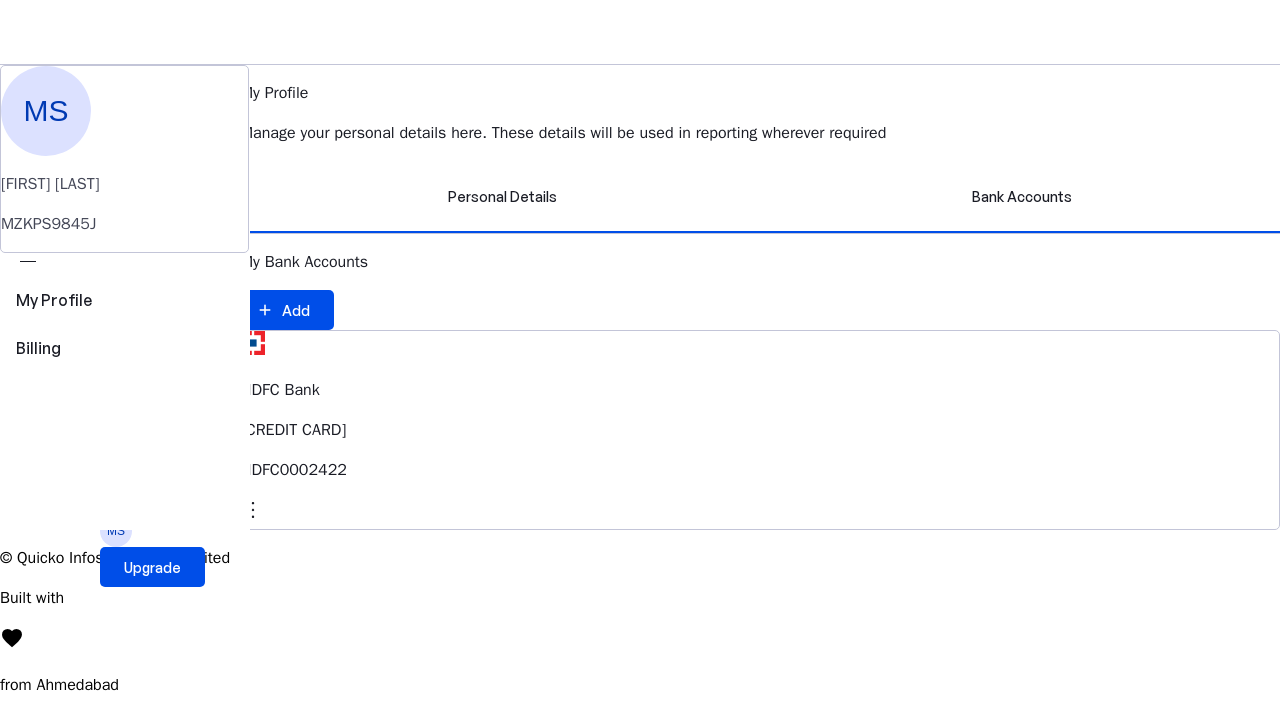 scroll, scrollTop: 0, scrollLeft: 0, axis: both 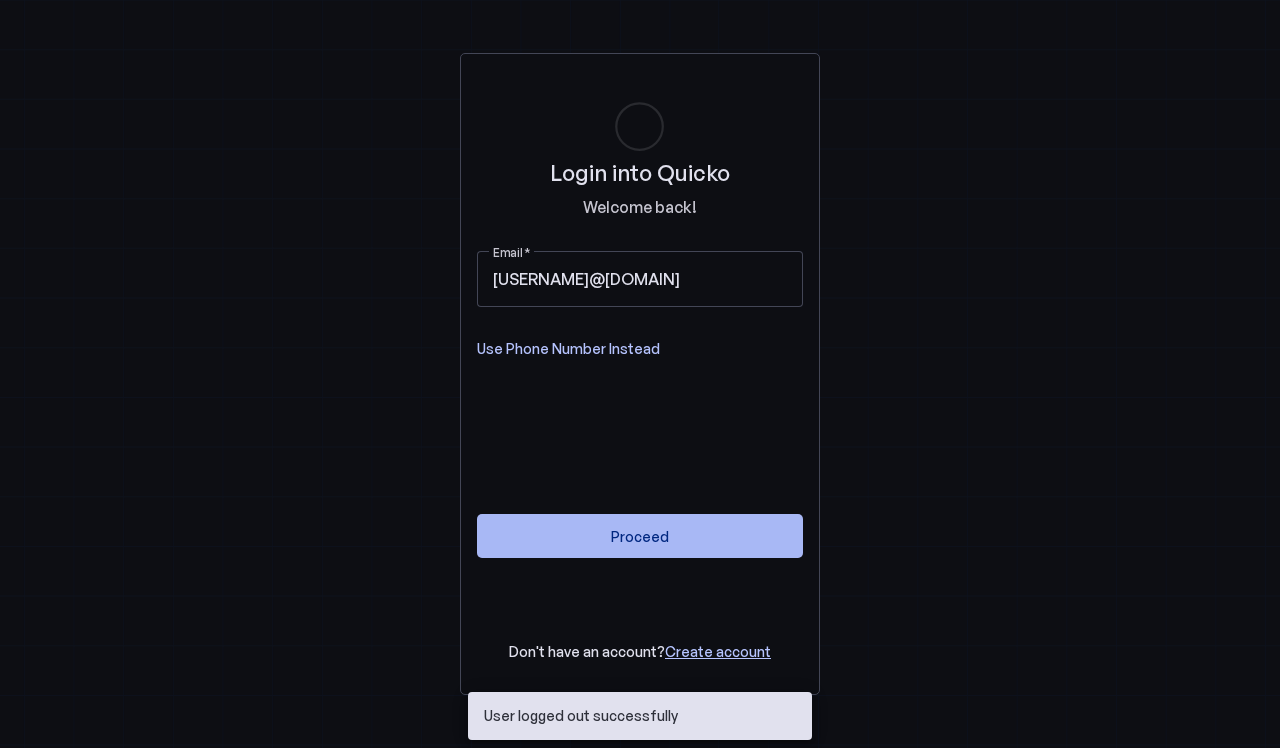 click on "Proceed" at bounding box center (640, 536) 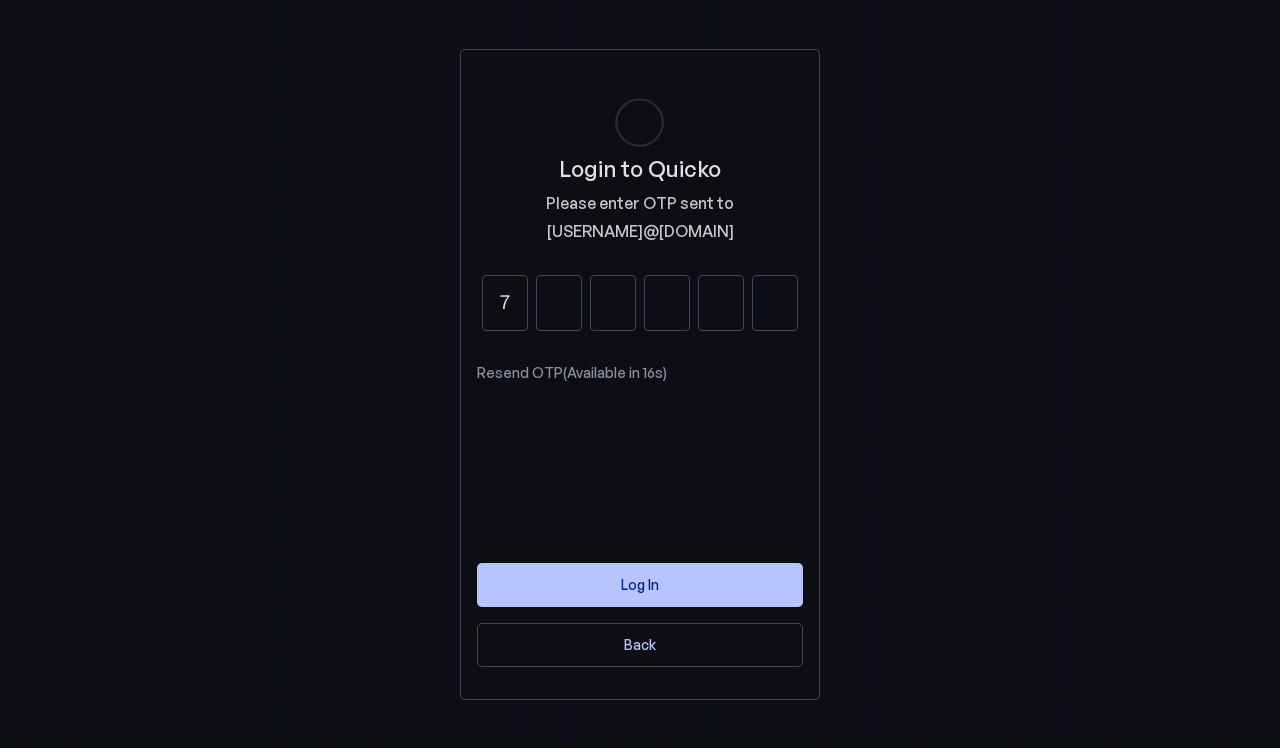 type on "7" 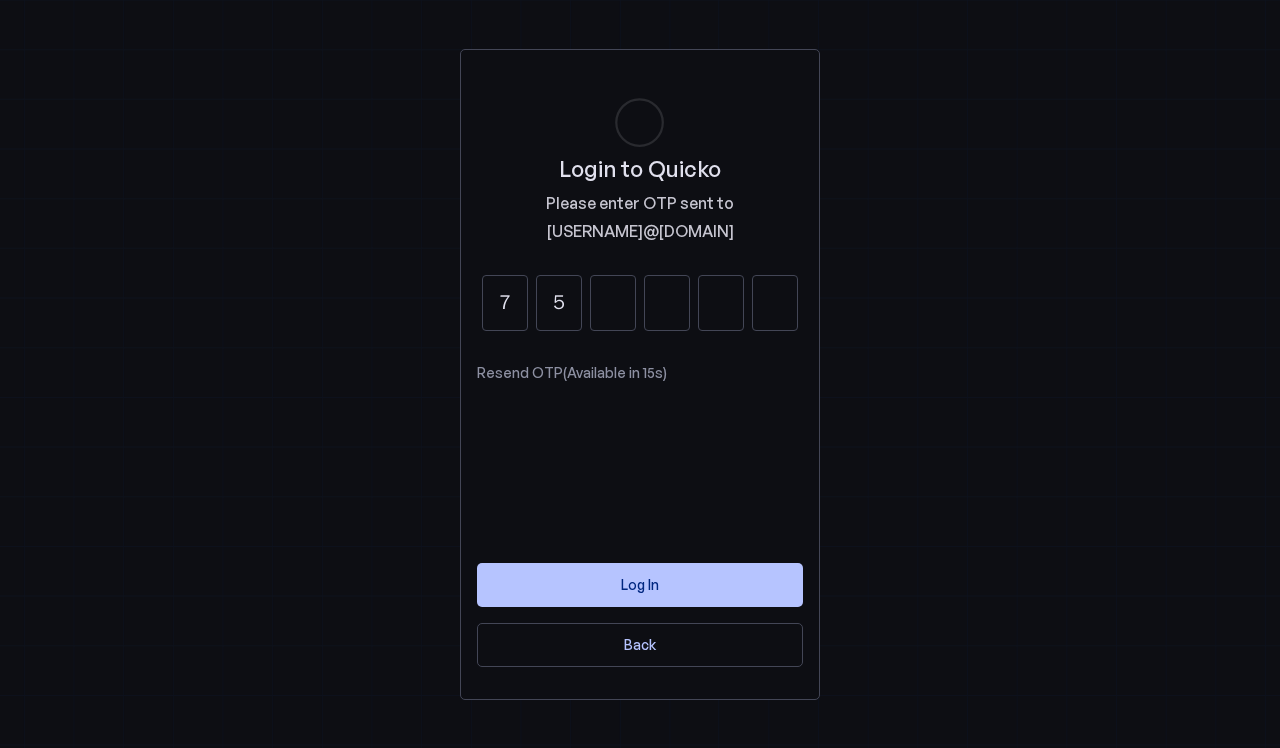 type on "5" 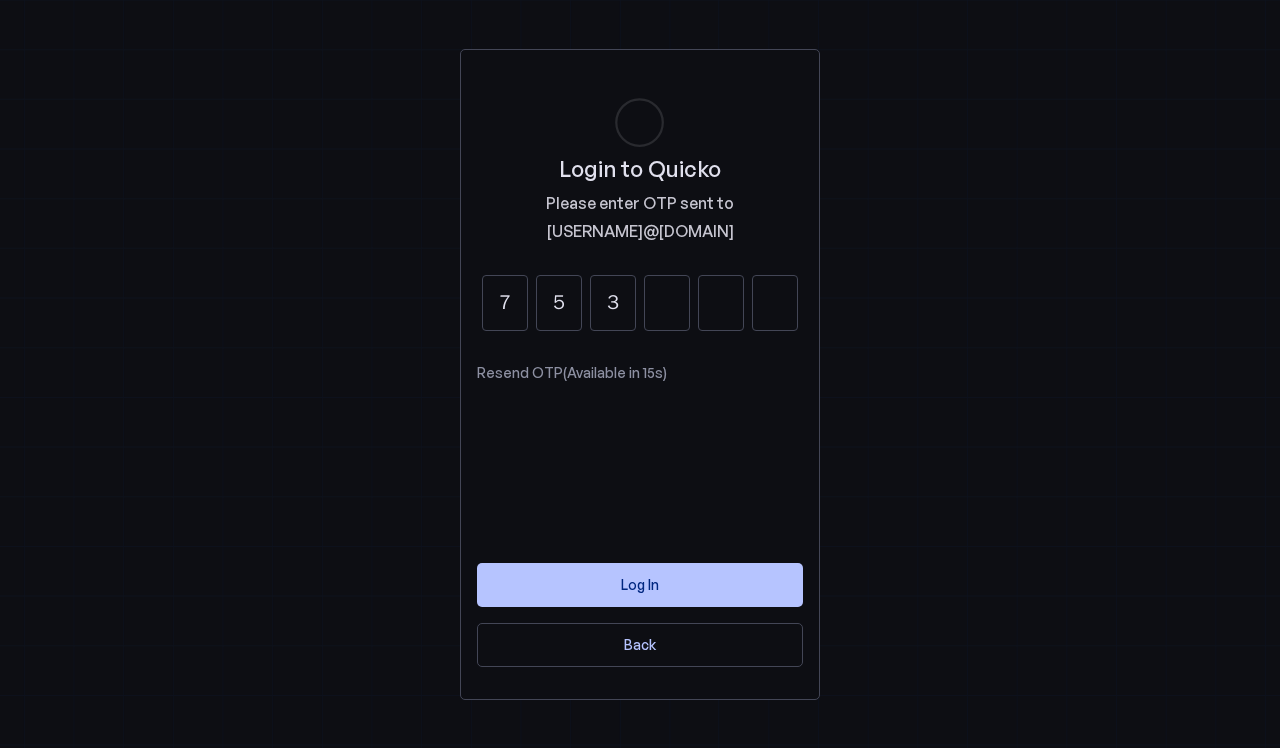 type on "3" 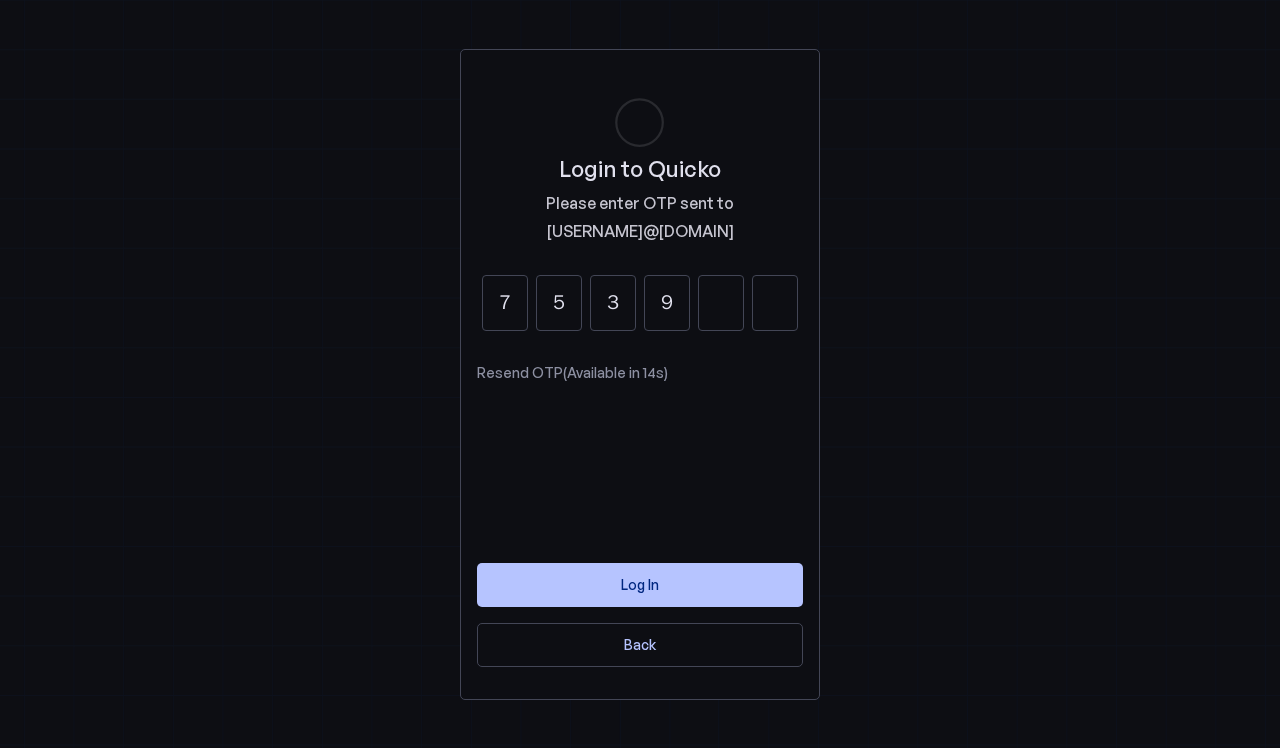 type on "9" 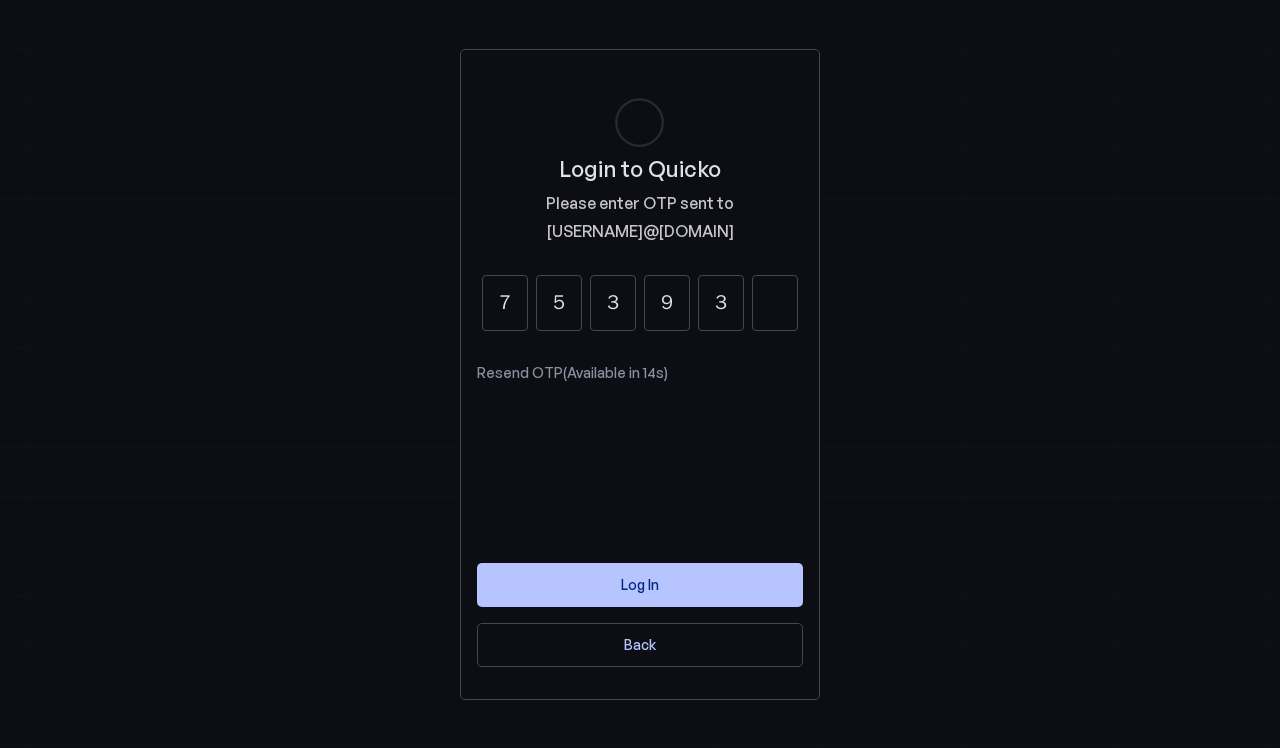 type on "3" 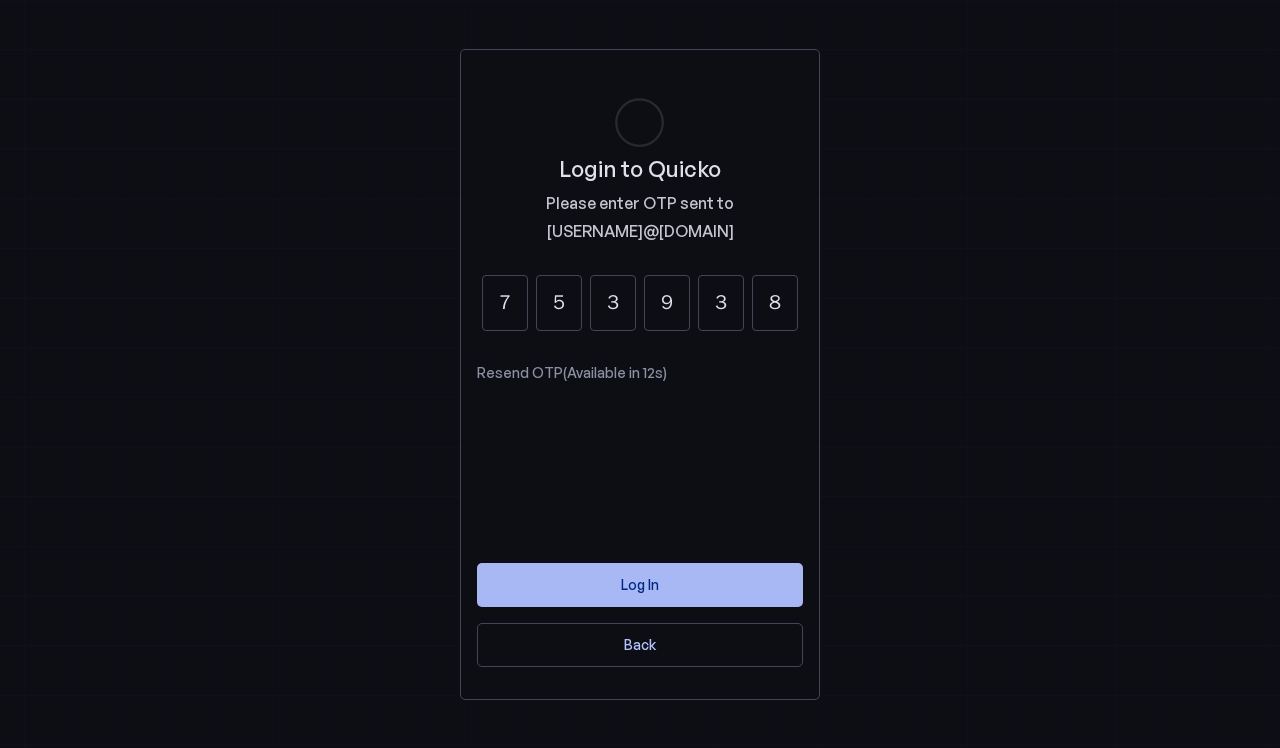 type on "8" 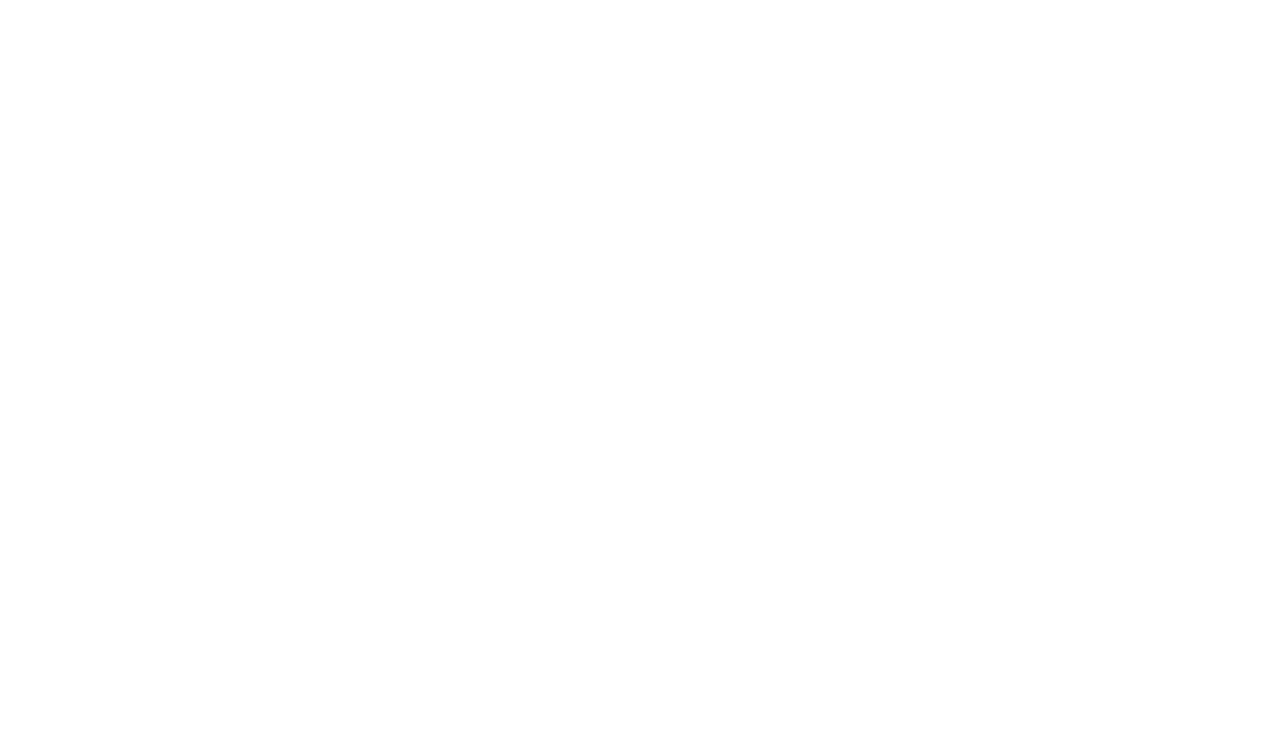 scroll, scrollTop: 0, scrollLeft: 0, axis: both 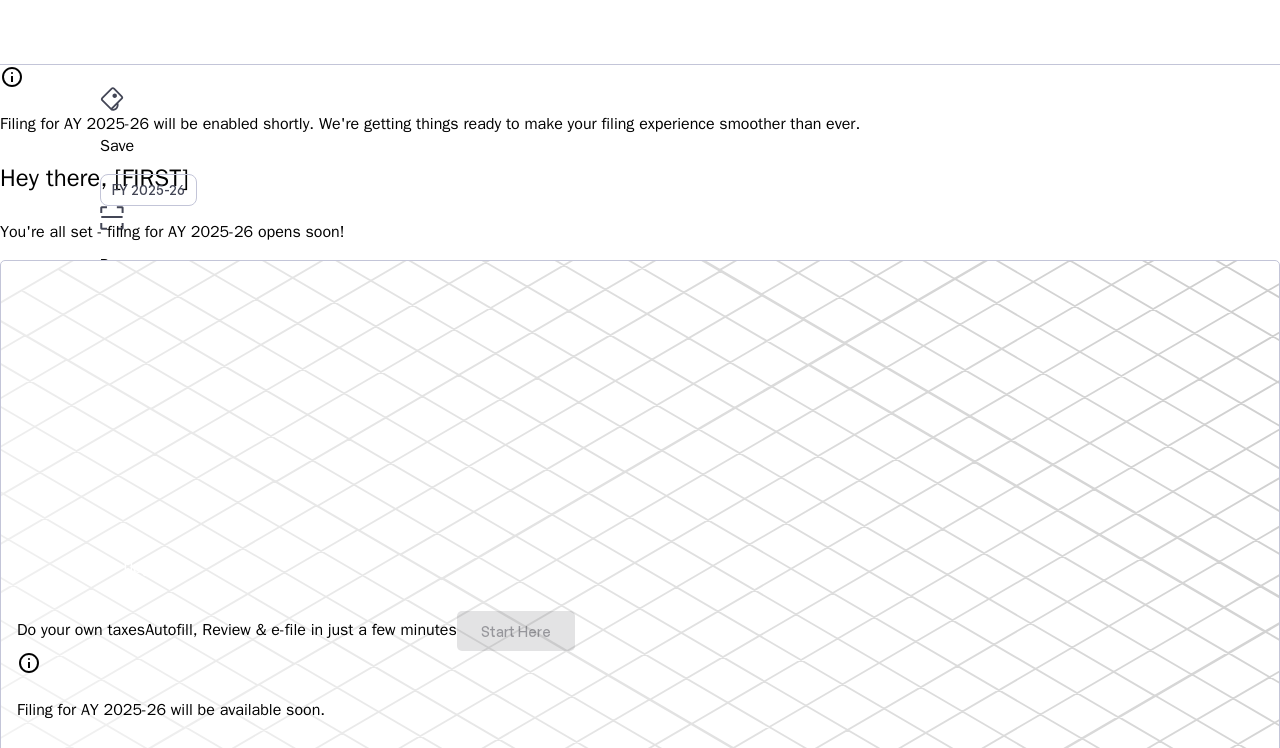 click on "File" at bounding box center (640, 352) 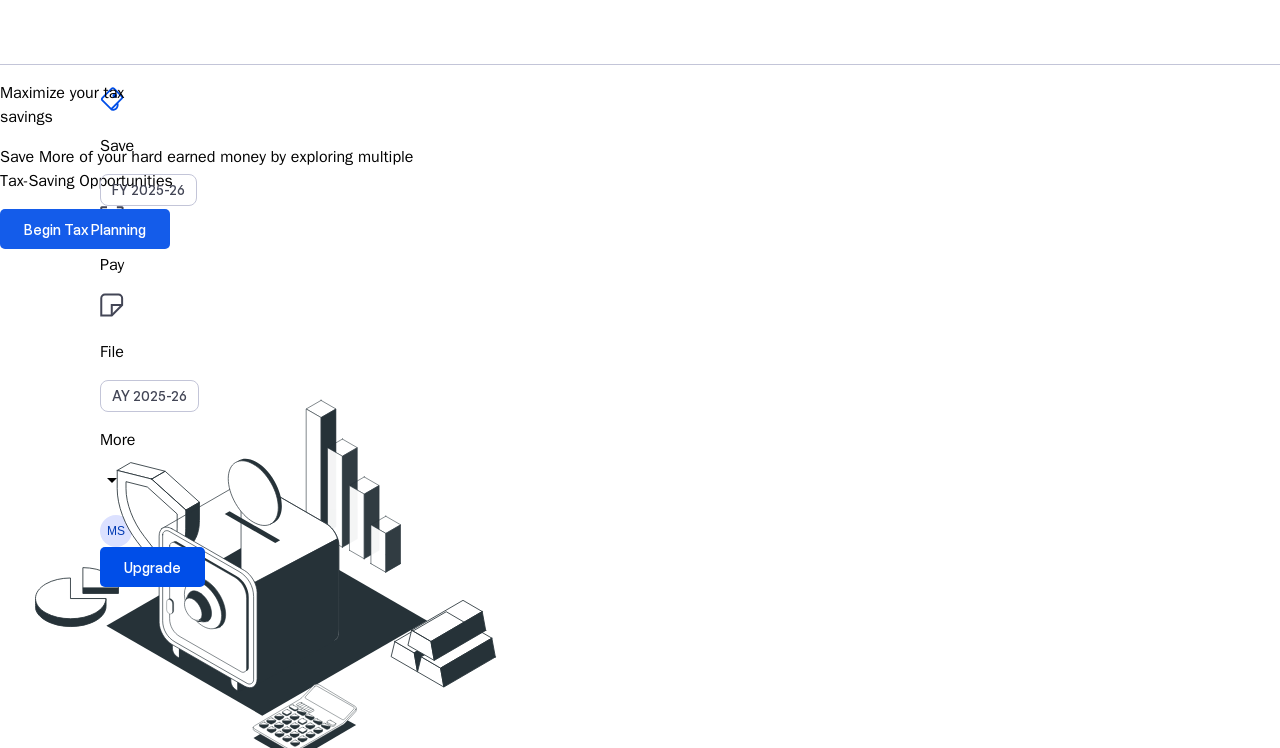 click on "Begin Tax Planning" at bounding box center (85, 229) 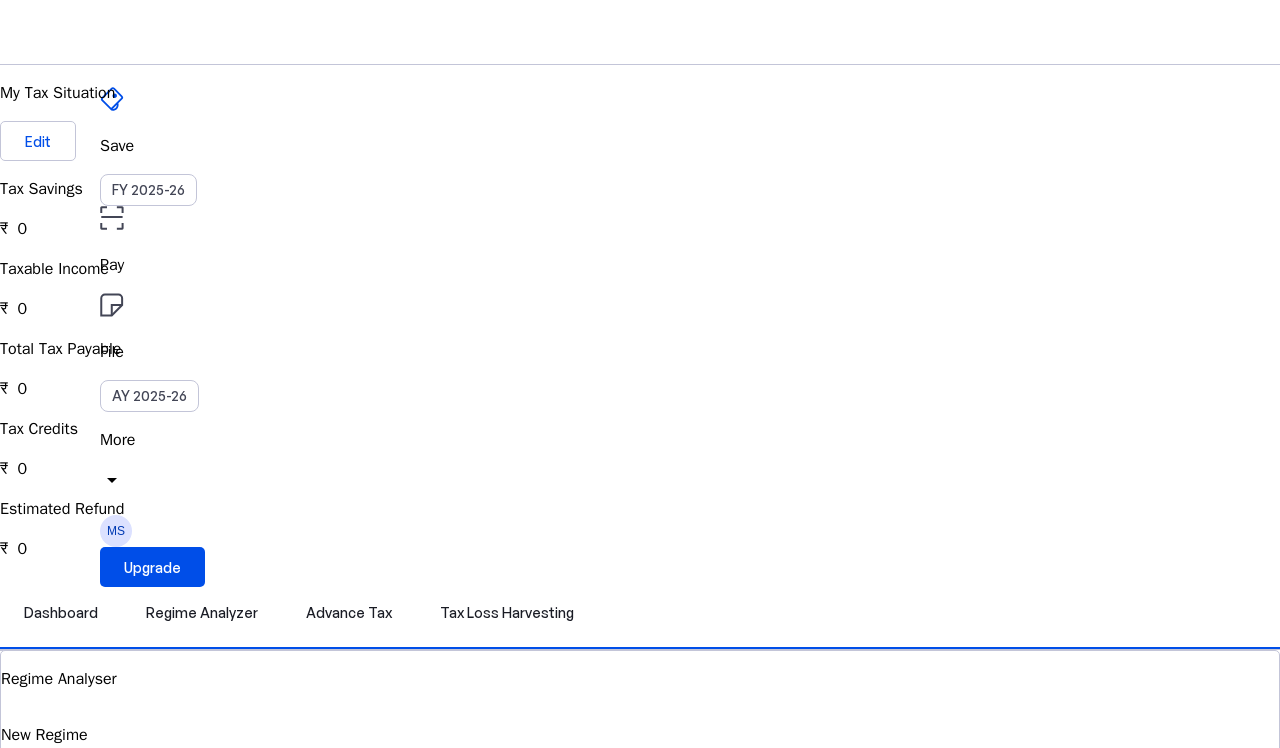 scroll, scrollTop: 0, scrollLeft: 0, axis: both 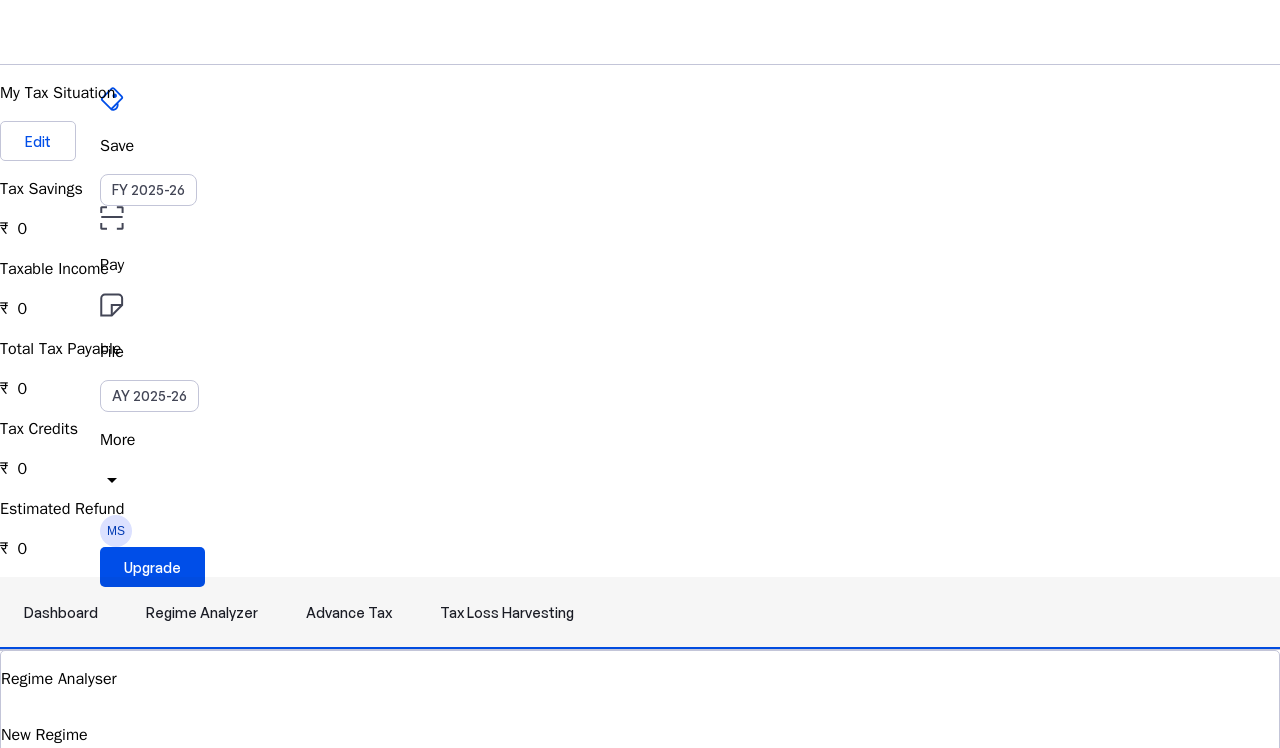 click on "Regime Analyzer" at bounding box center (202, 613) 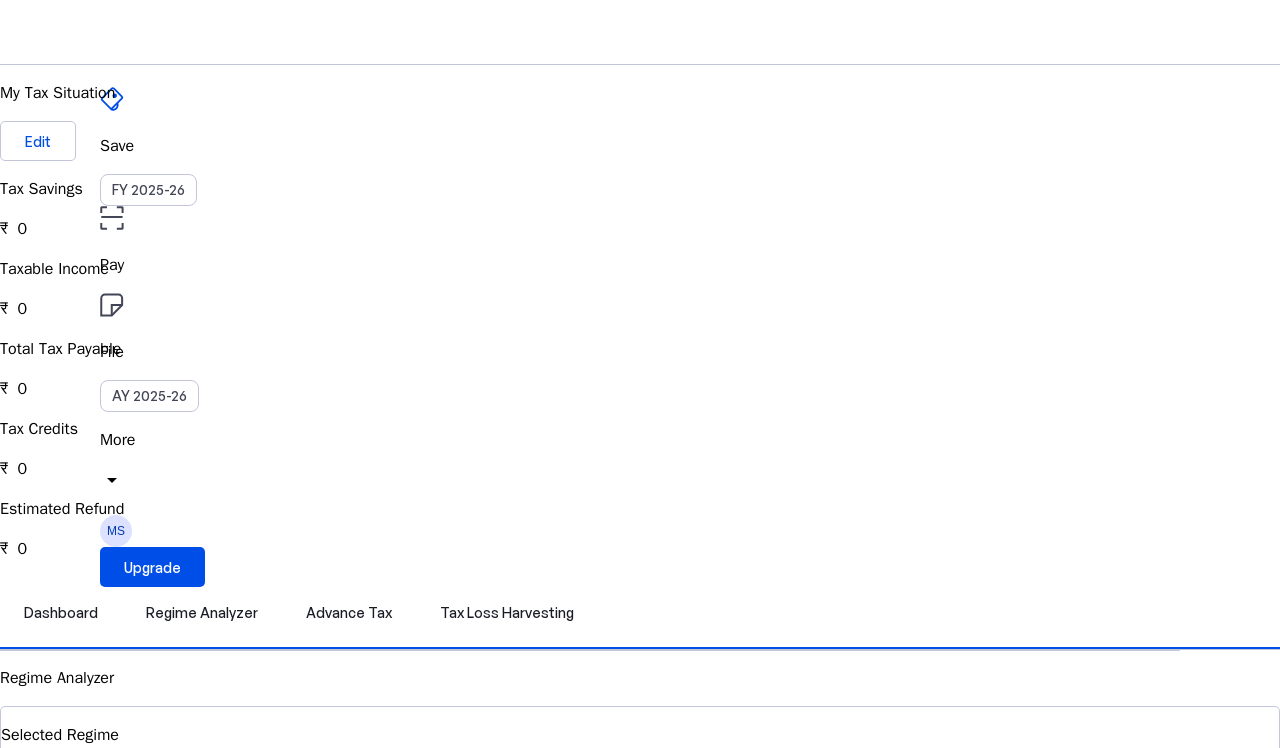 scroll, scrollTop: 0, scrollLeft: 0, axis: both 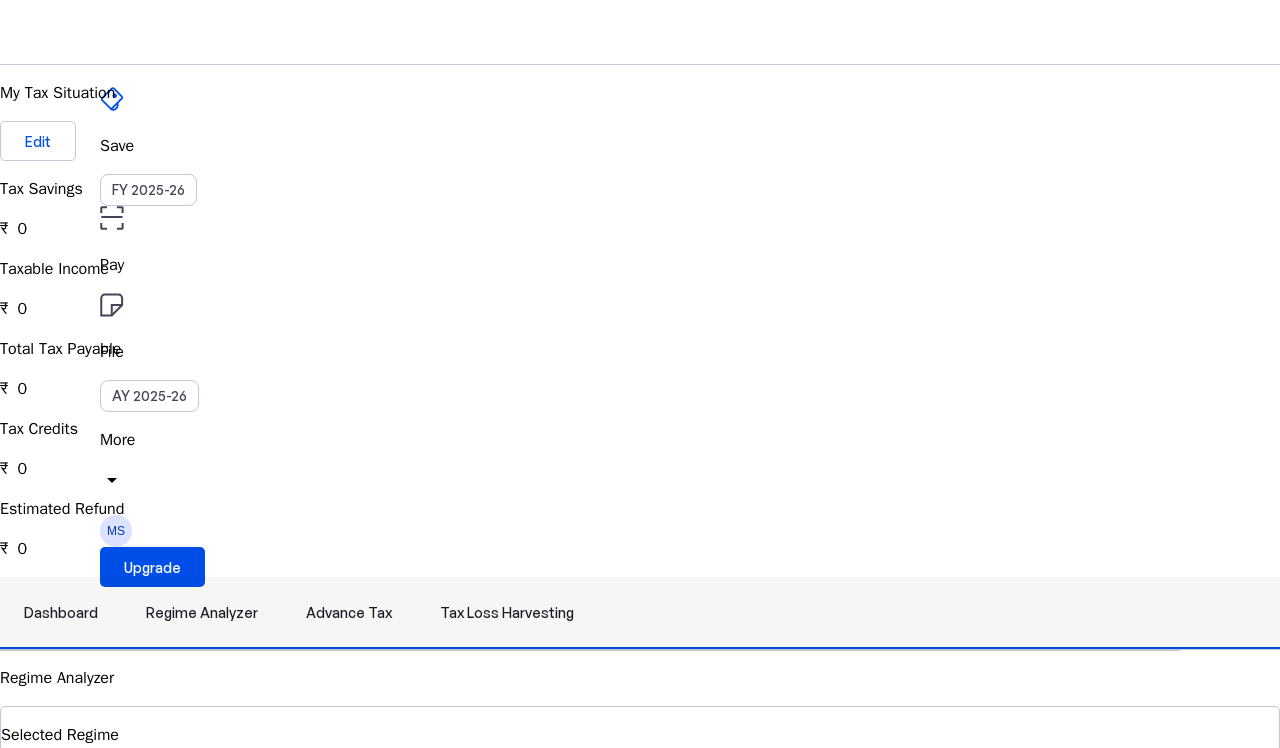 click on "Advance Tax" at bounding box center (349, 613) 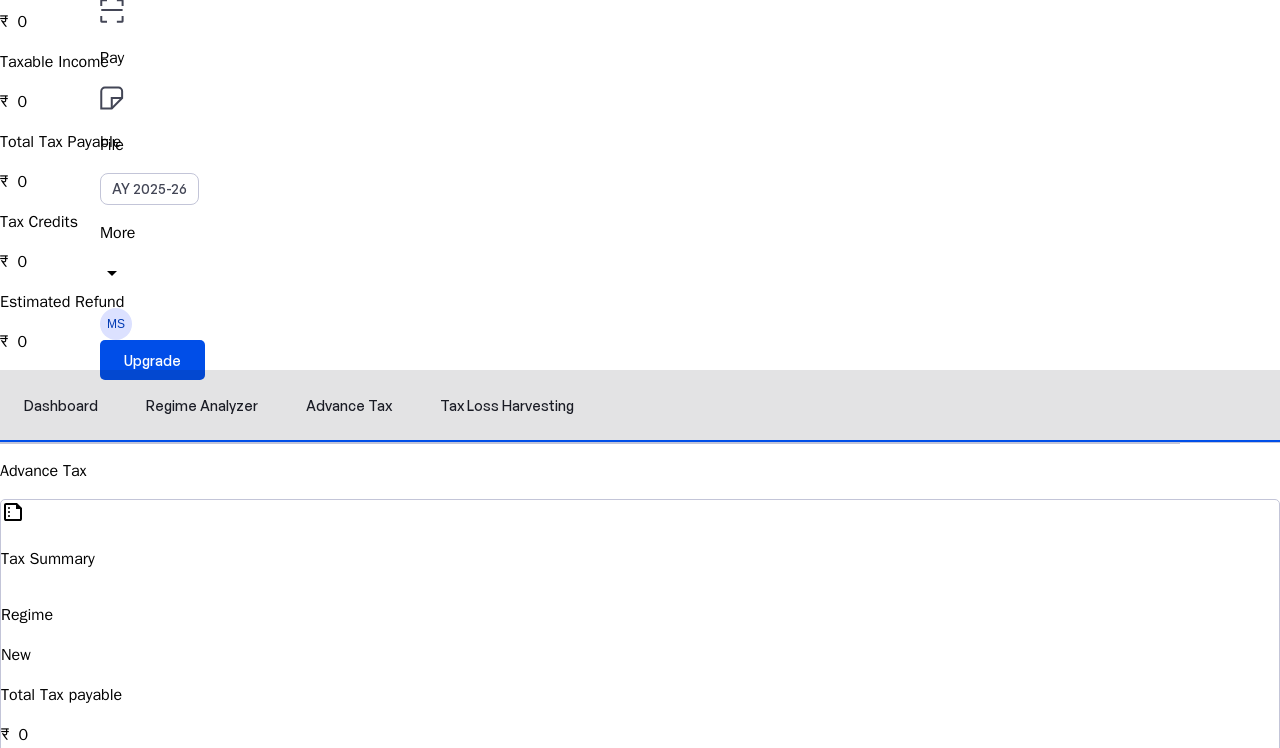 scroll, scrollTop: 43, scrollLeft: 0, axis: vertical 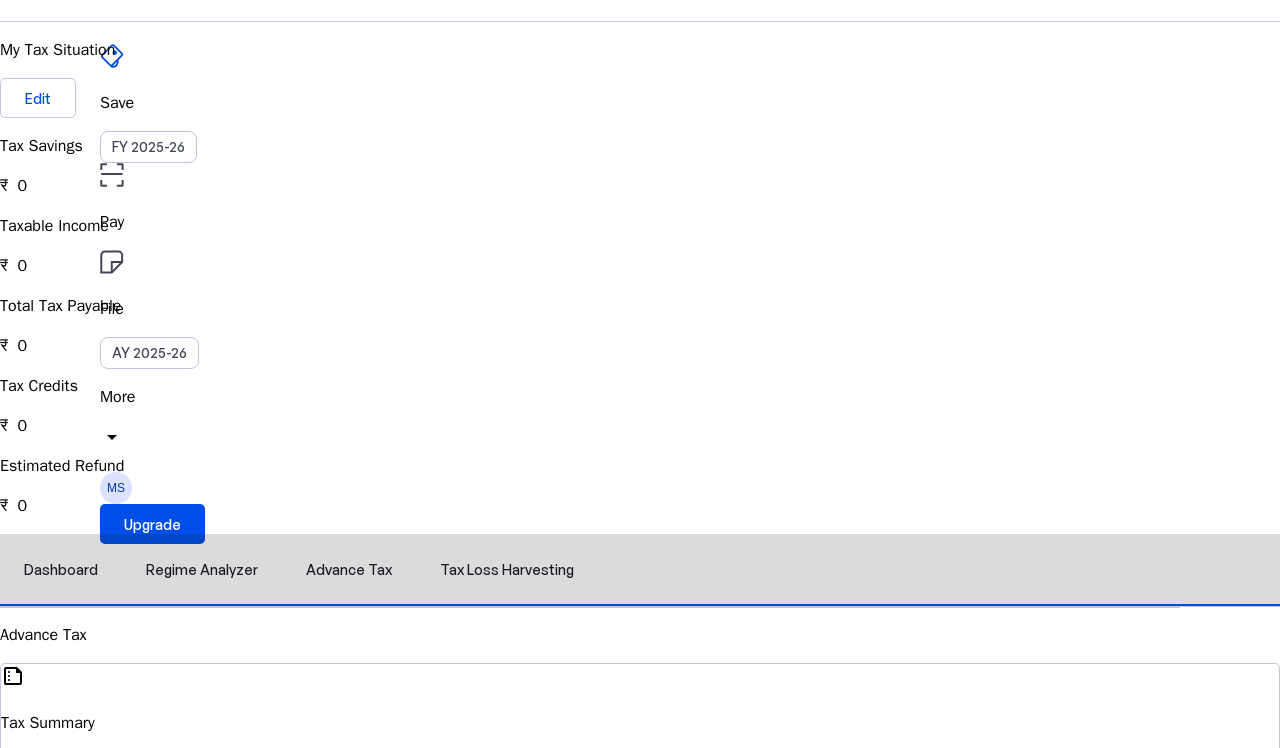 click on "Tax Loss Harvesting" at bounding box center (507, 570) 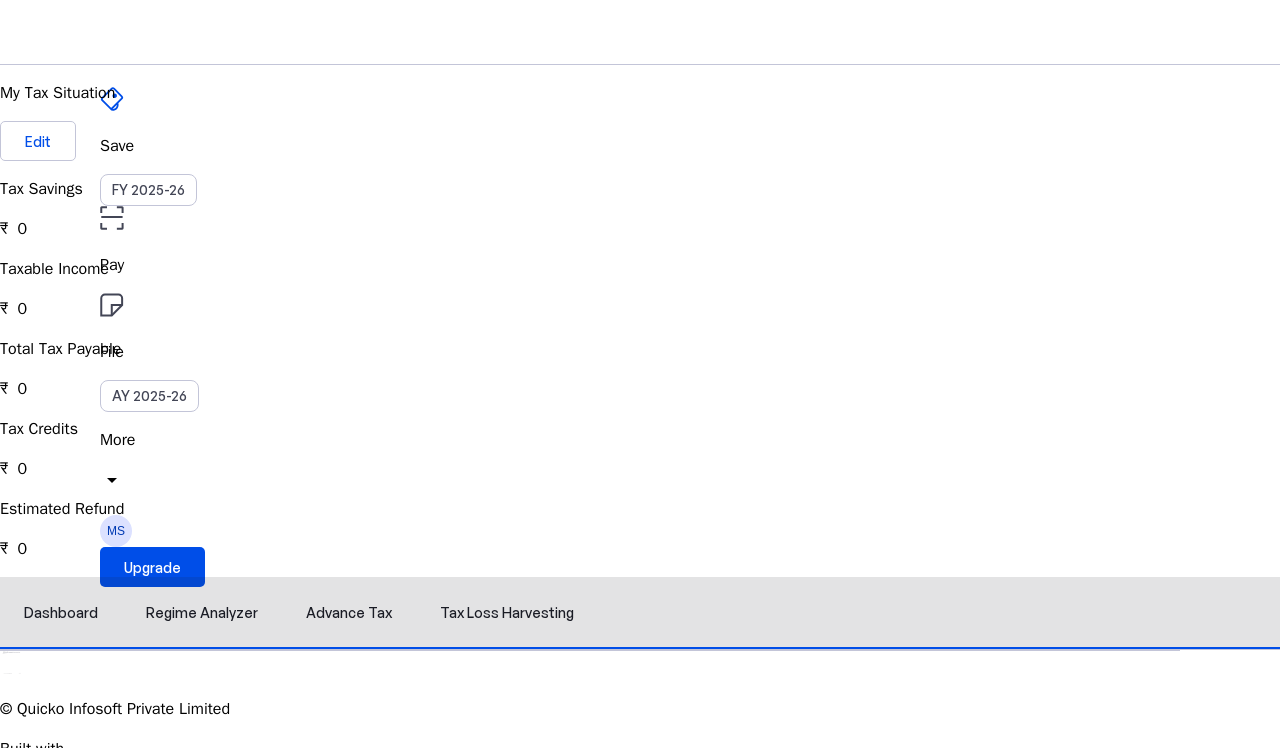 scroll, scrollTop: 0, scrollLeft: 0, axis: both 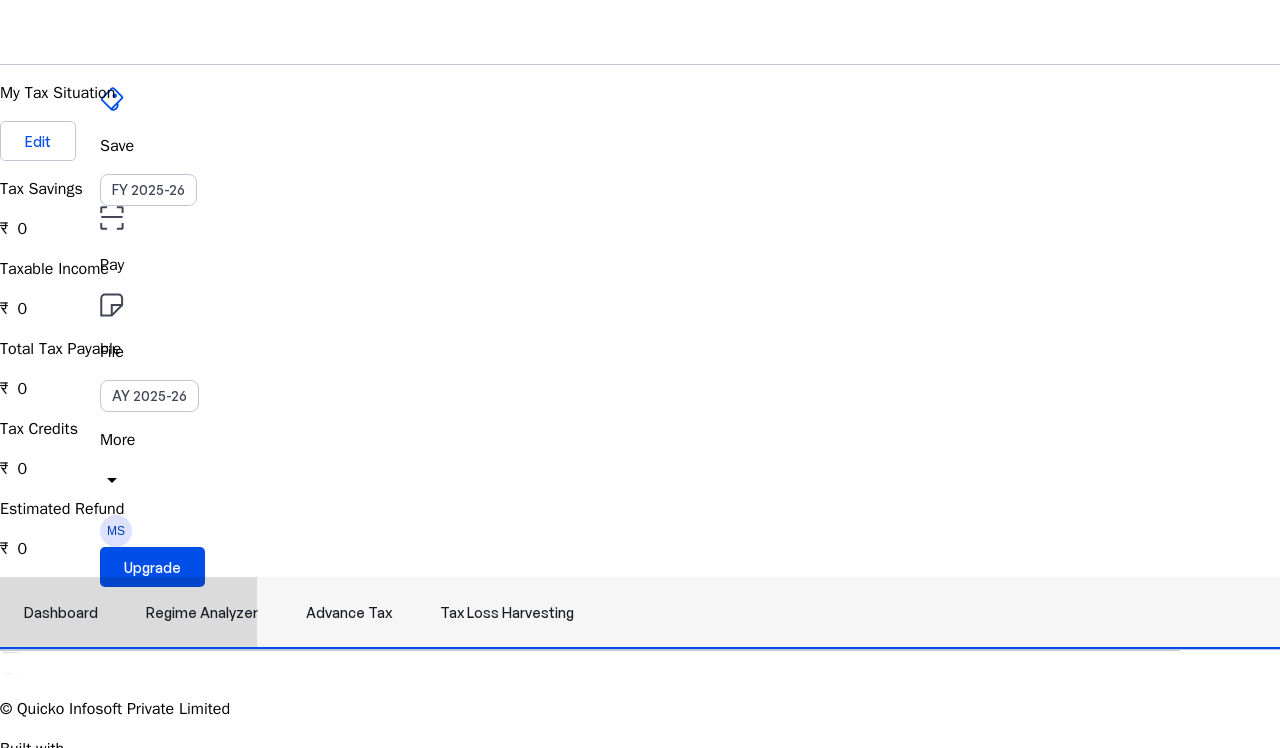 click on "Dashboard" at bounding box center [61, 613] 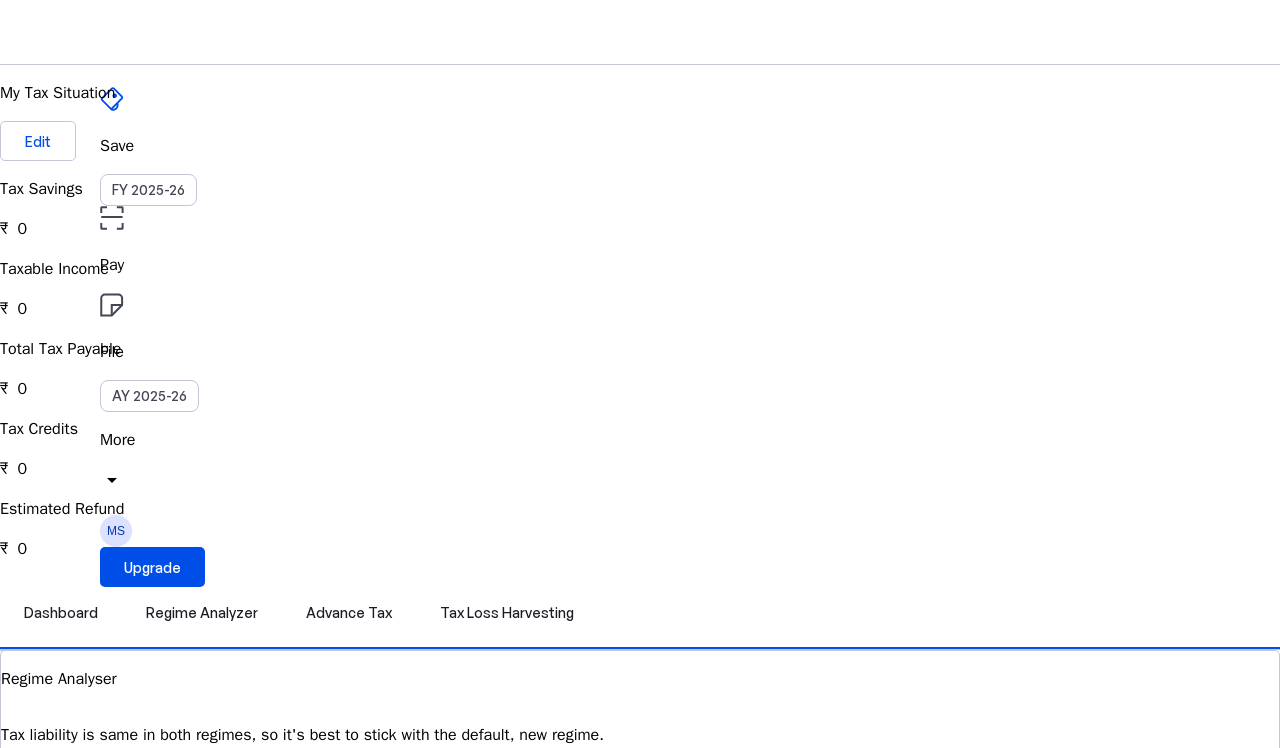 scroll, scrollTop: 0, scrollLeft: 0, axis: both 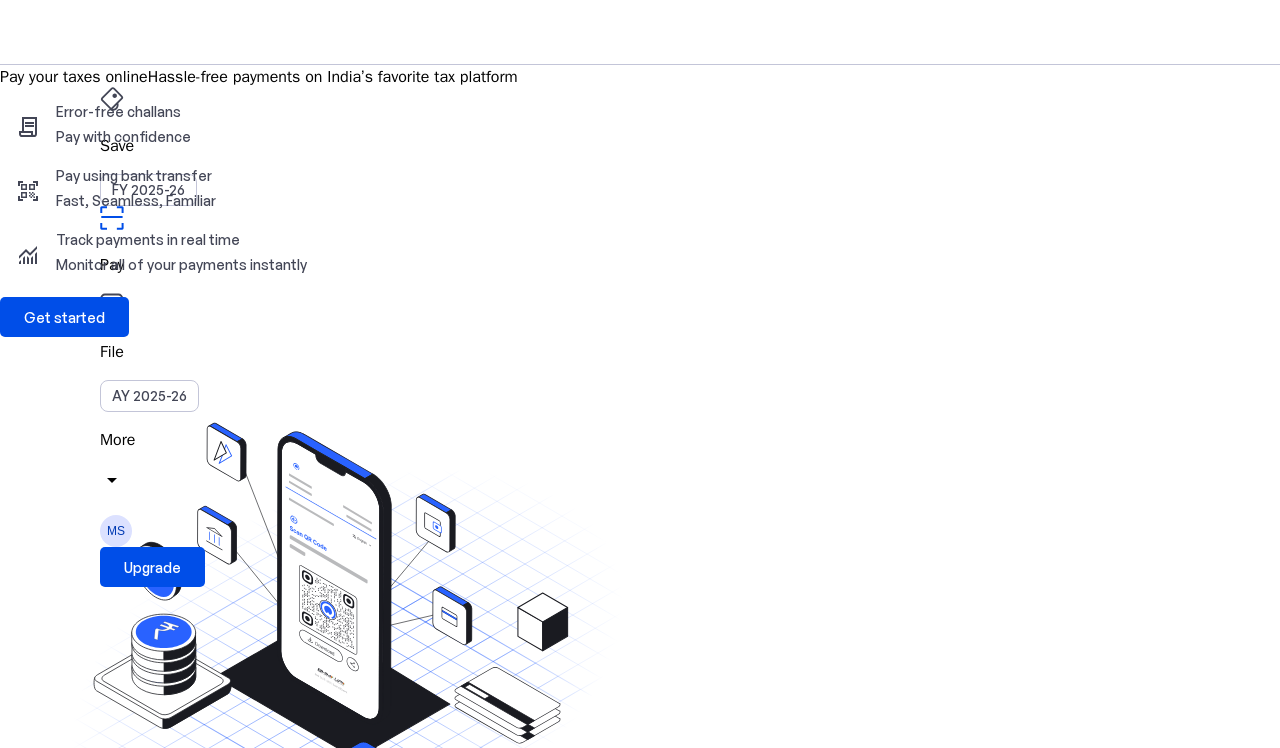 click on "More" at bounding box center [640, 440] 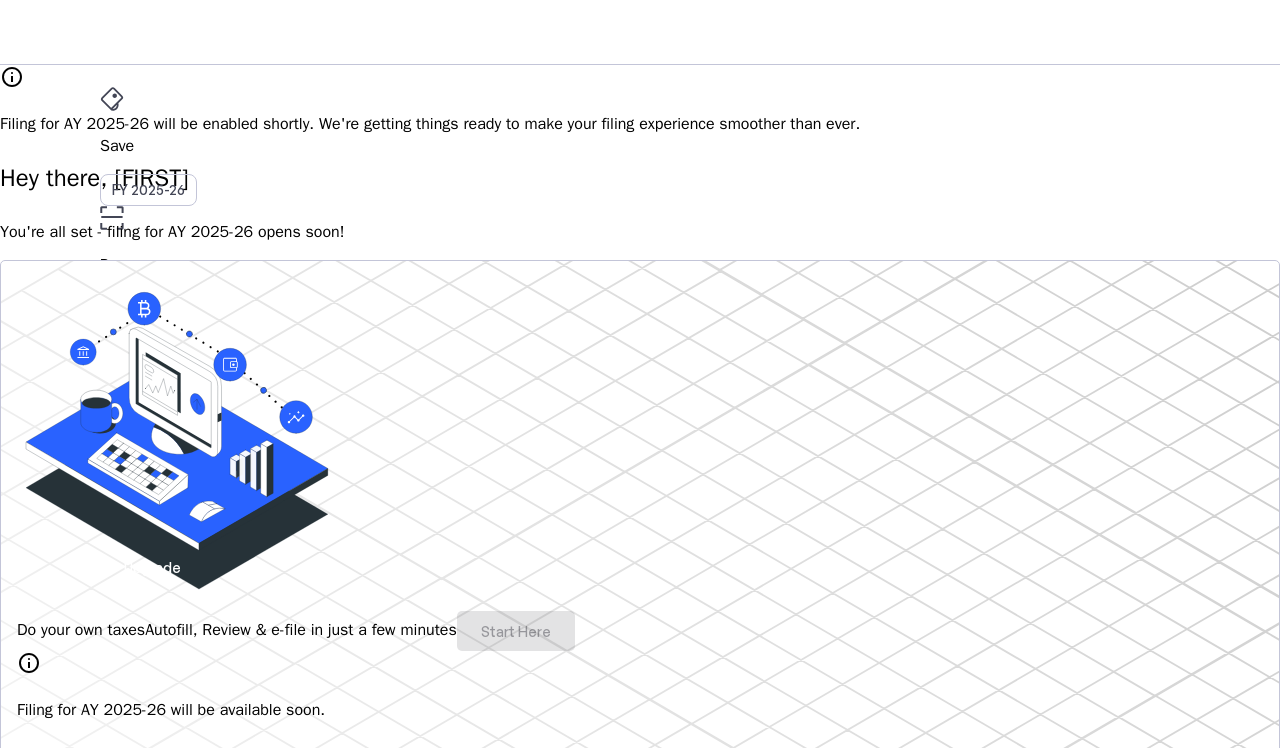 scroll, scrollTop: 0, scrollLeft: 0, axis: both 